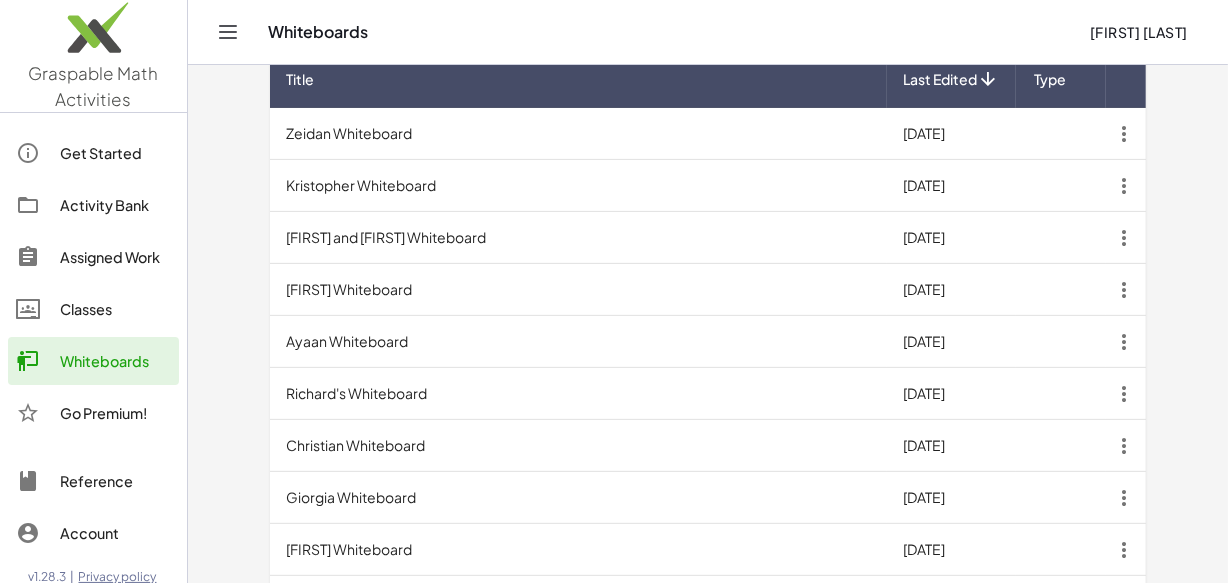 scroll, scrollTop: 630, scrollLeft: 0, axis: vertical 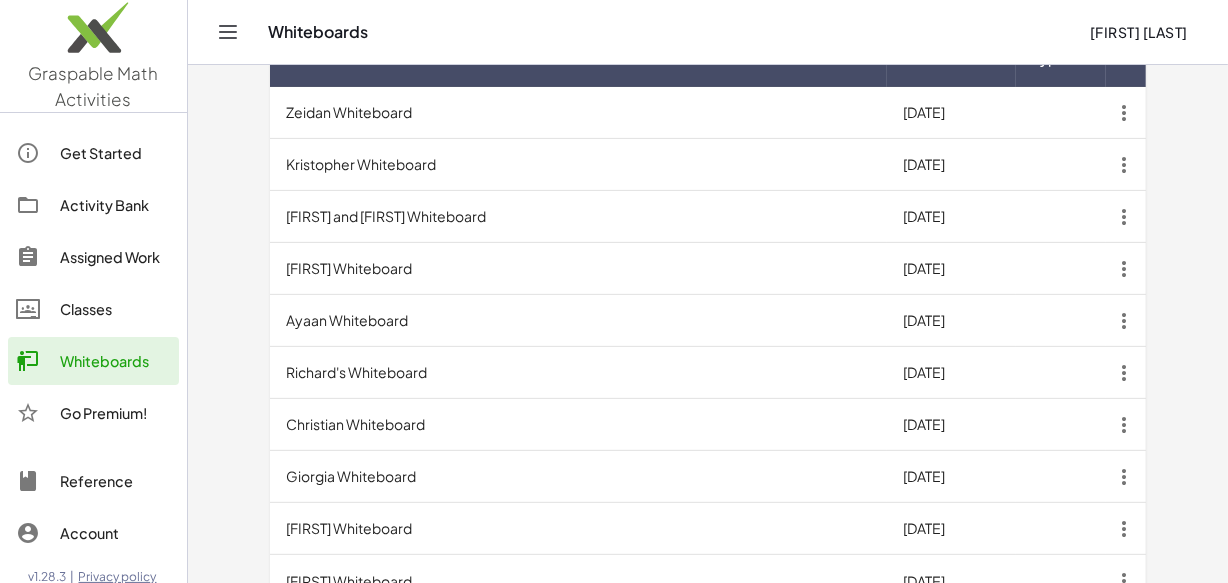click on "Richard's Whiteboard" at bounding box center [578, 373] 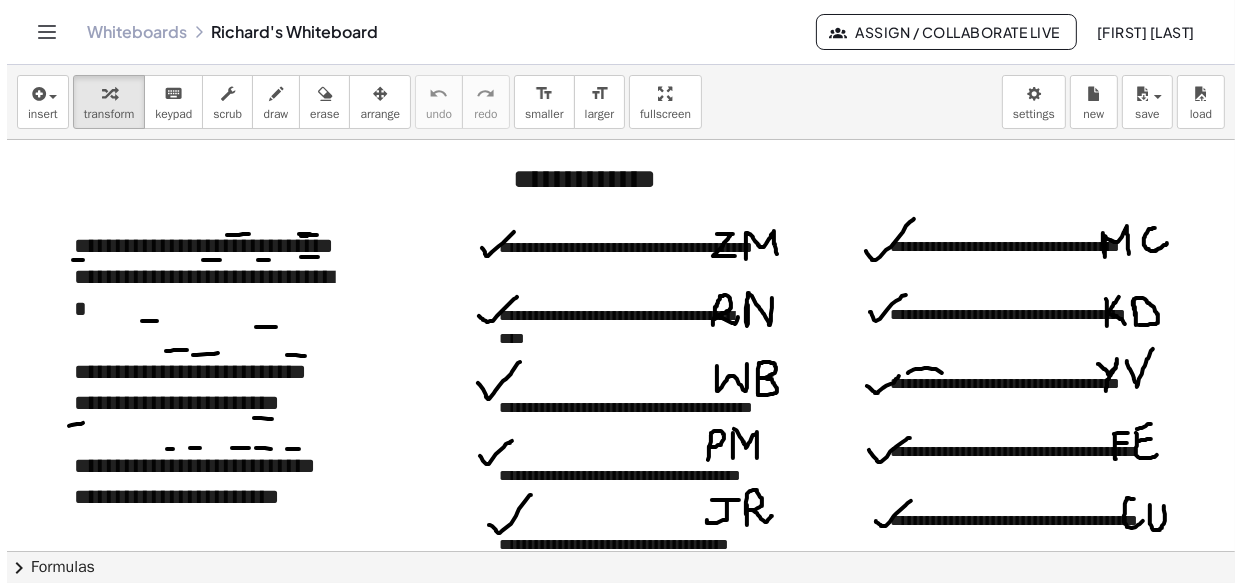 scroll, scrollTop: 0, scrollLeft: 0, axis: both 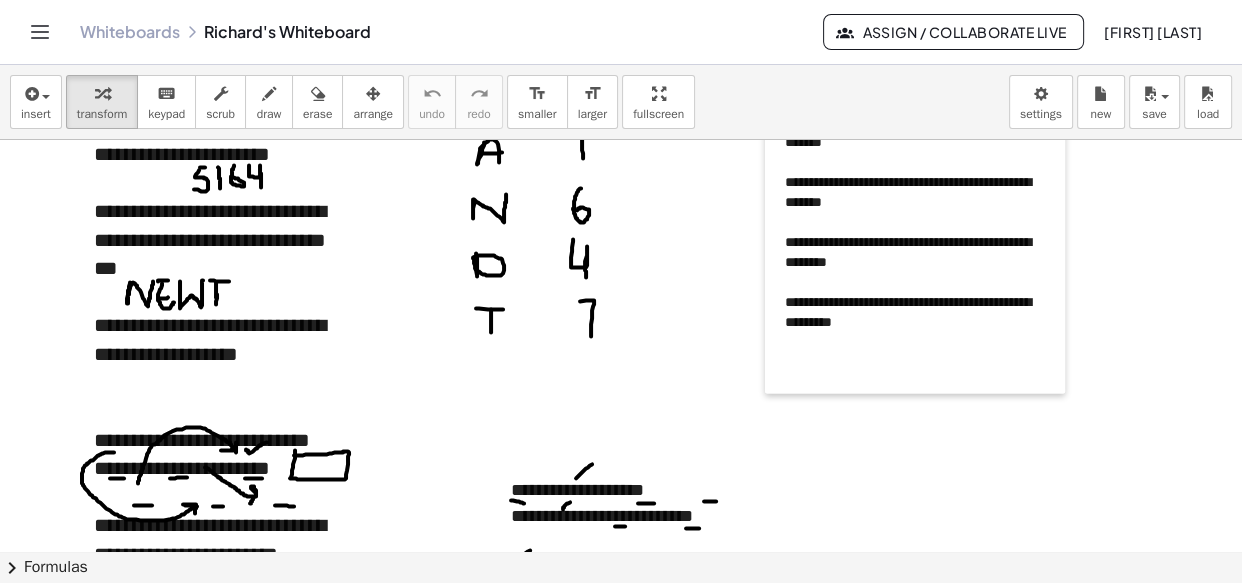 drag, startPoint x: 715, startPoint y: 236, endPoint x: 772, endPoint y: 147, distance: 105.68822 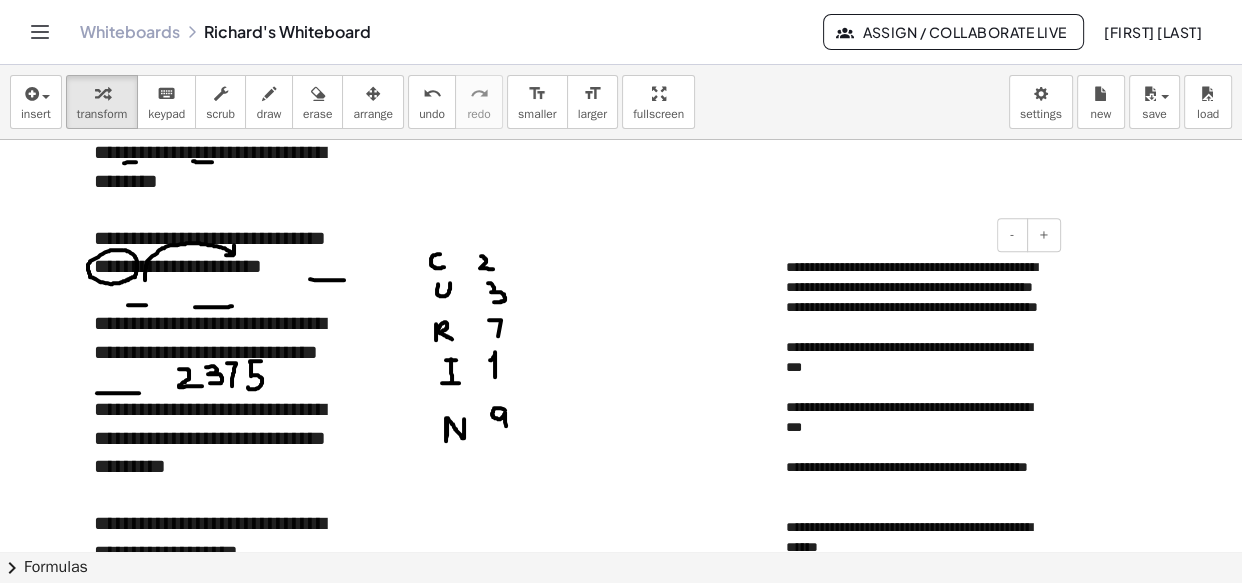 scroll, scrollTop: 2163, scrollLeft: 0, axis: vertical 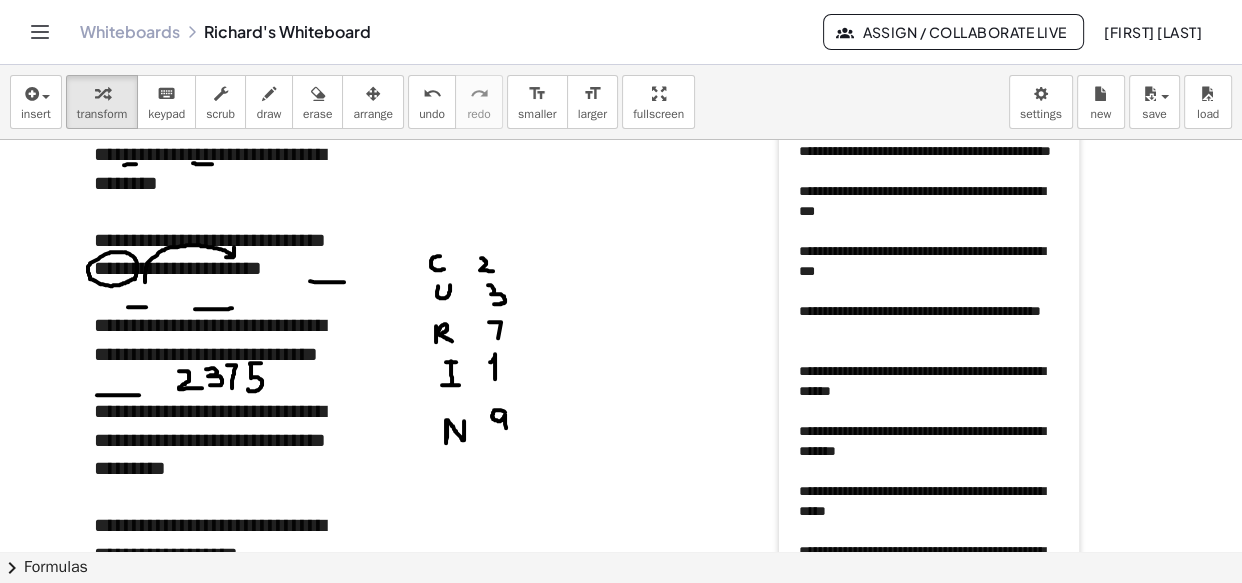 drag, startPoint x: 783, startPoint y: 357, endPoint x: 796, endPoint y: 199, distance: 158.5339 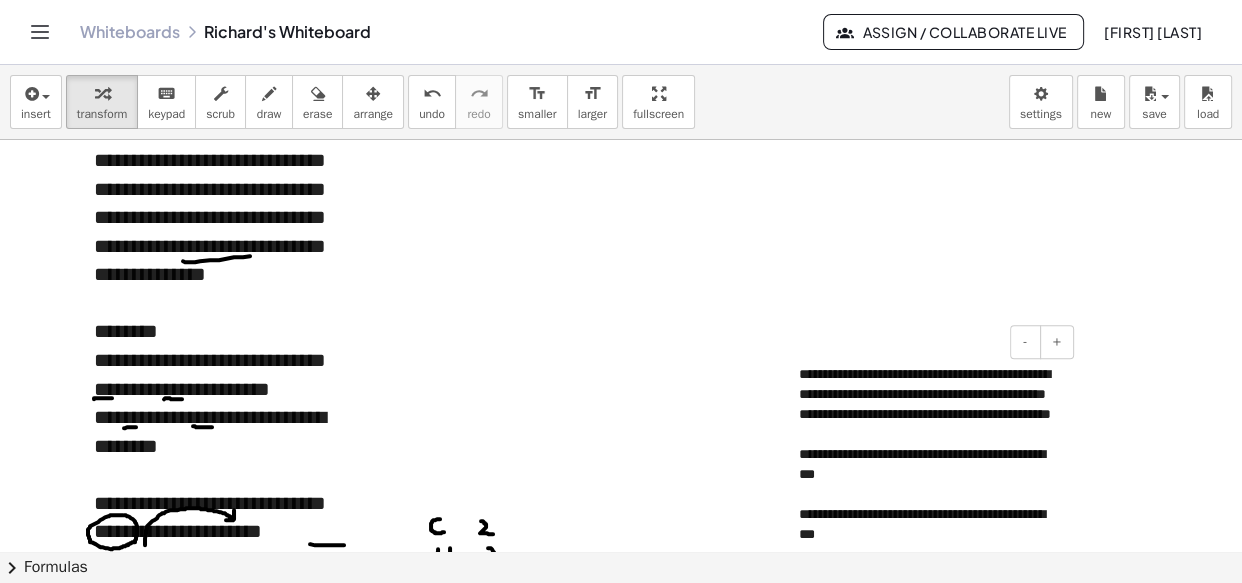 scroll, scrollTop: 1992, scrollLeft: 0, axis: vertical 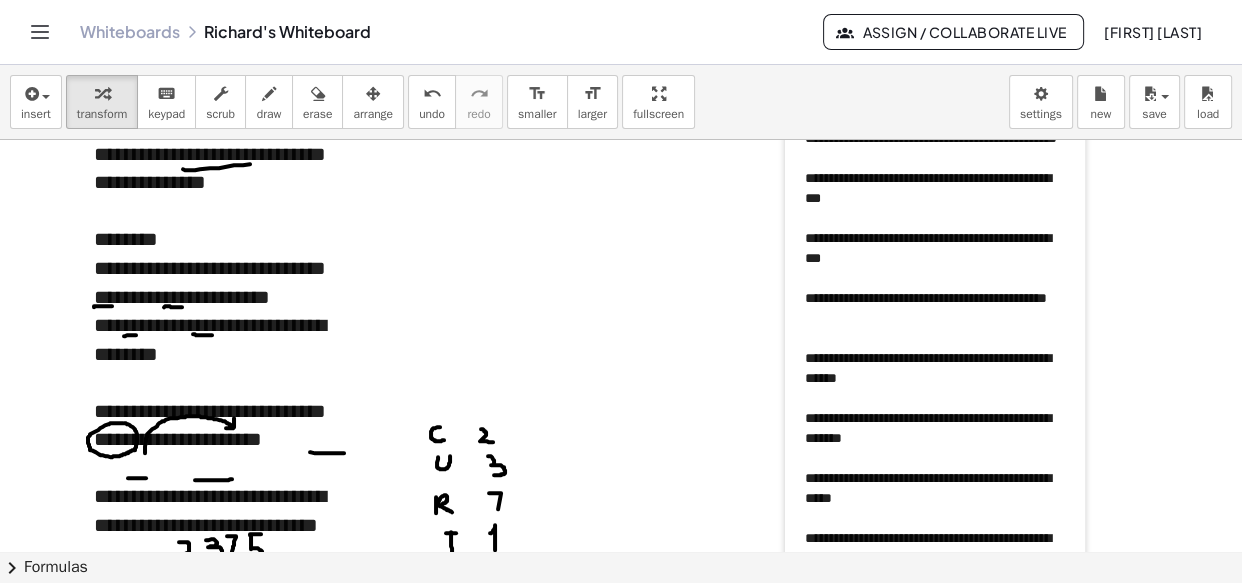 drag, startPoint x: 782, startPoint y: 352, endPoint x: 788, endPoint y: 167, distance: 185.09727 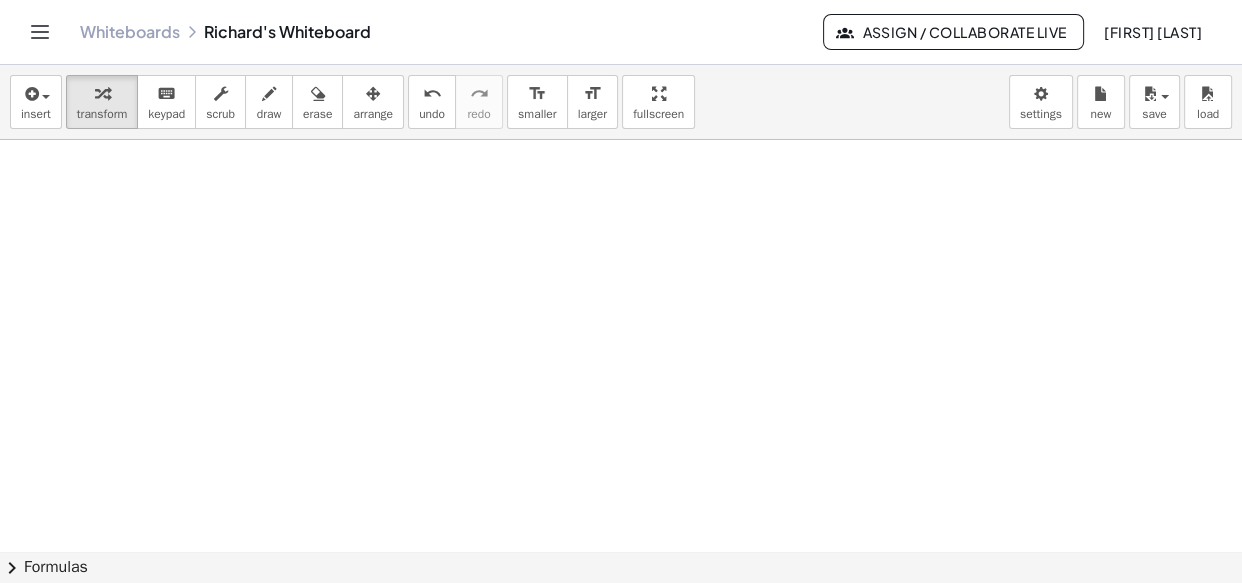 scroll, scrollTop: 4261, scrollLeft: 0, axis: vertical 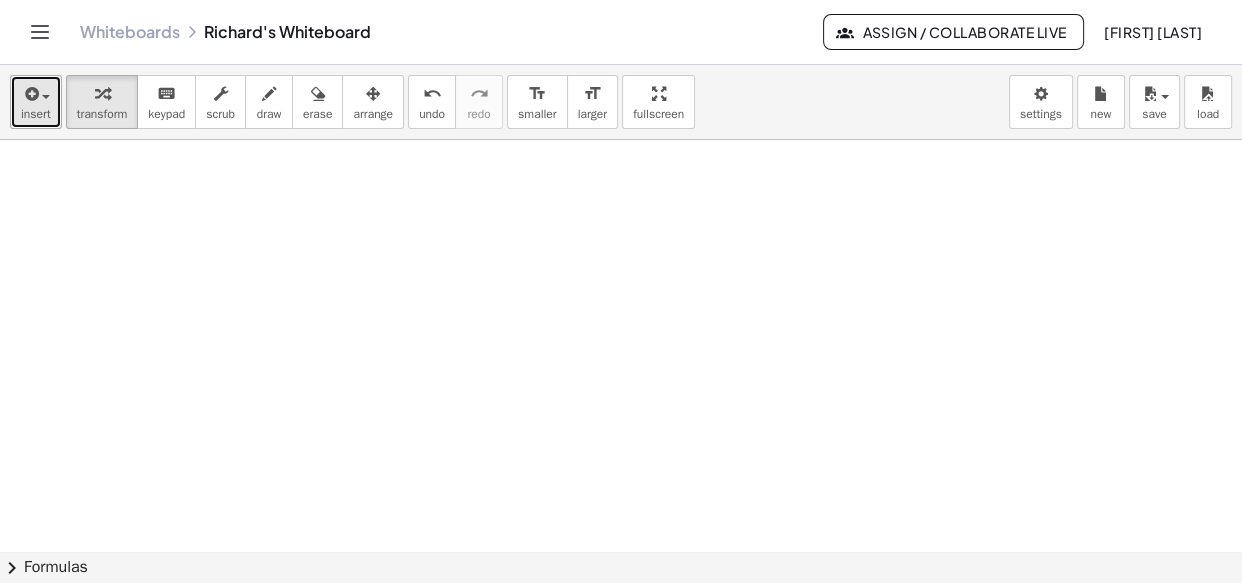 click at bounding box center [30, 94] 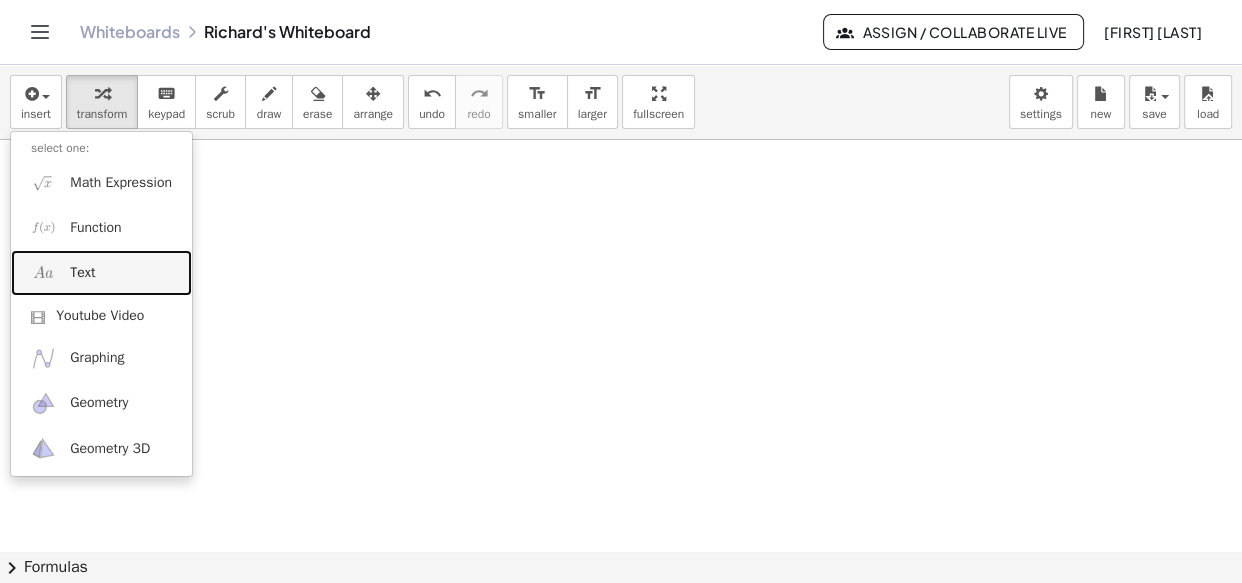 click on "Text" at bounding box center [101, 272] 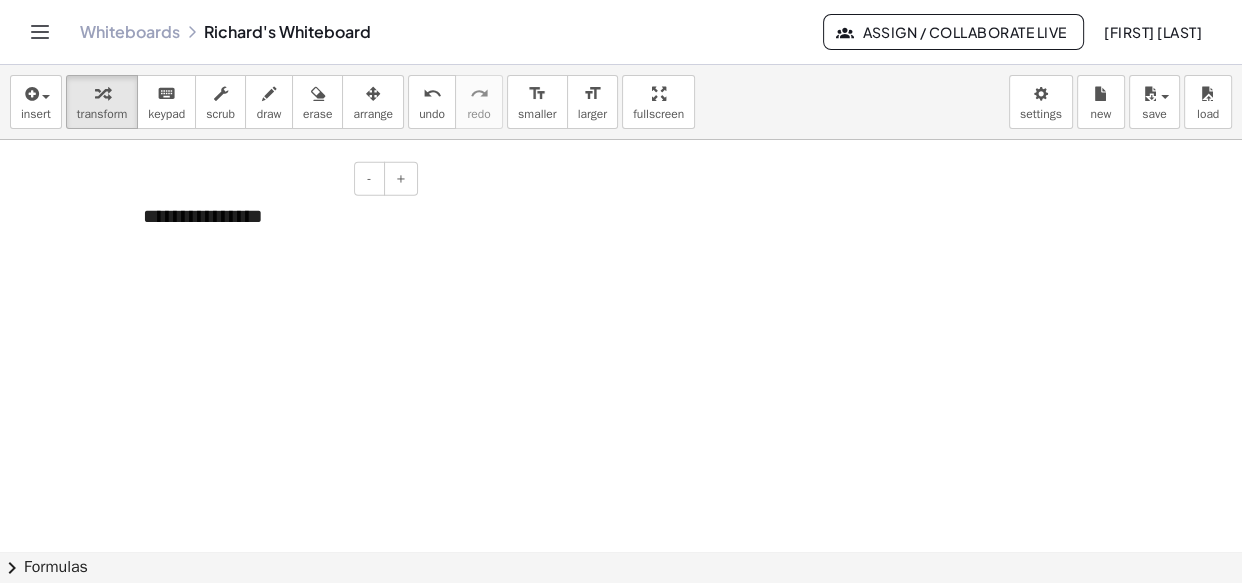 type 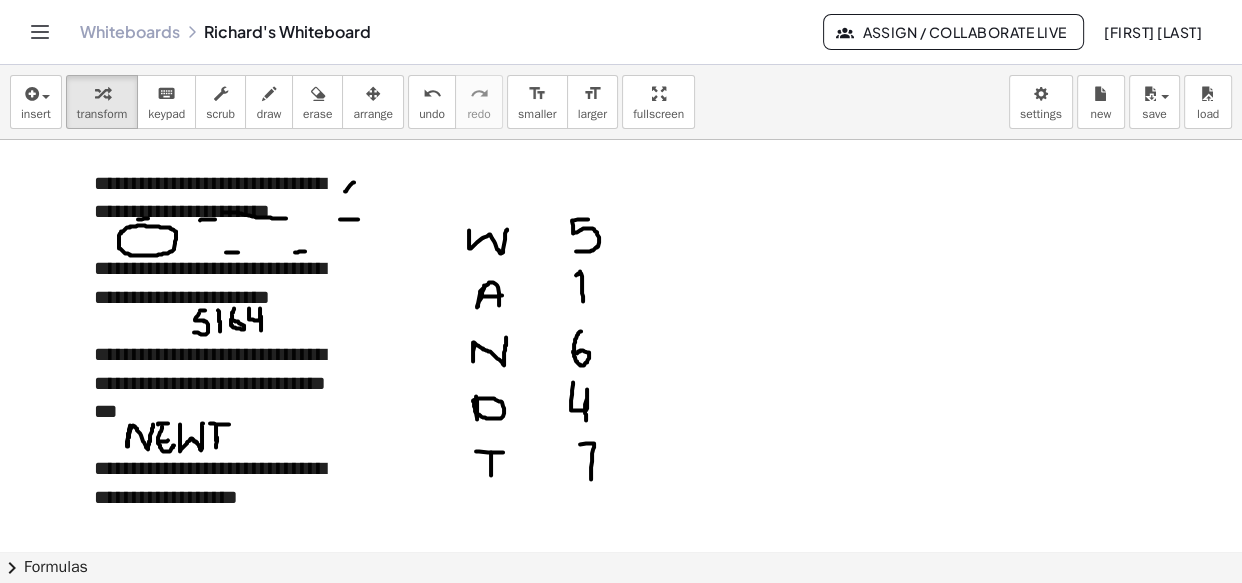 scroll, scrollTop: 2603, scrollLeft: 0, axis: vertical 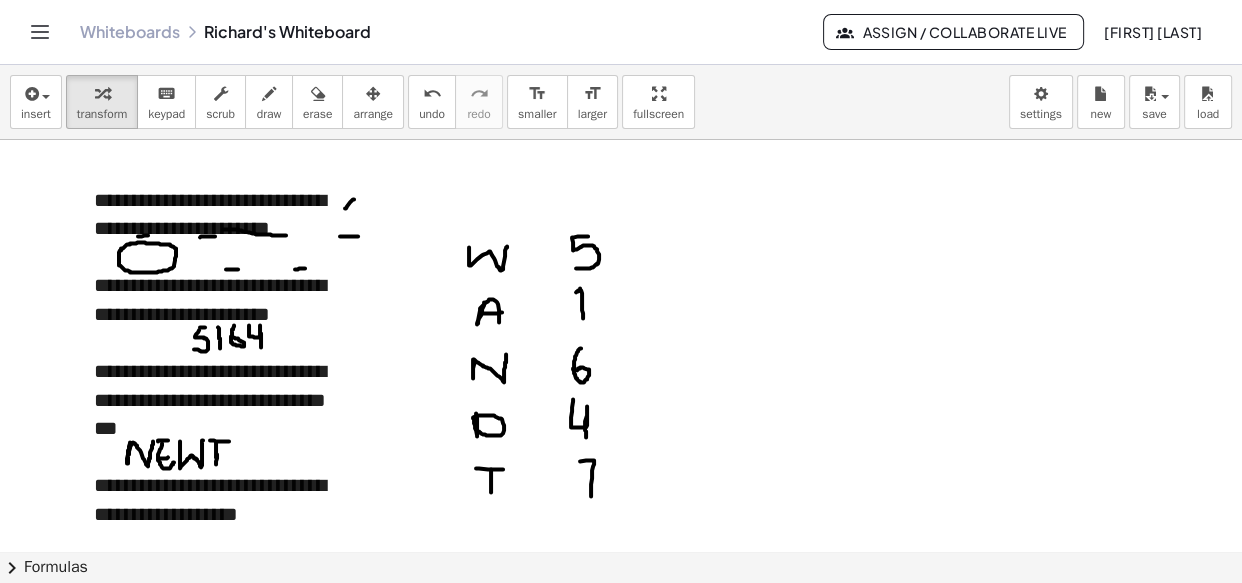 click at bounding box center [224, 257] 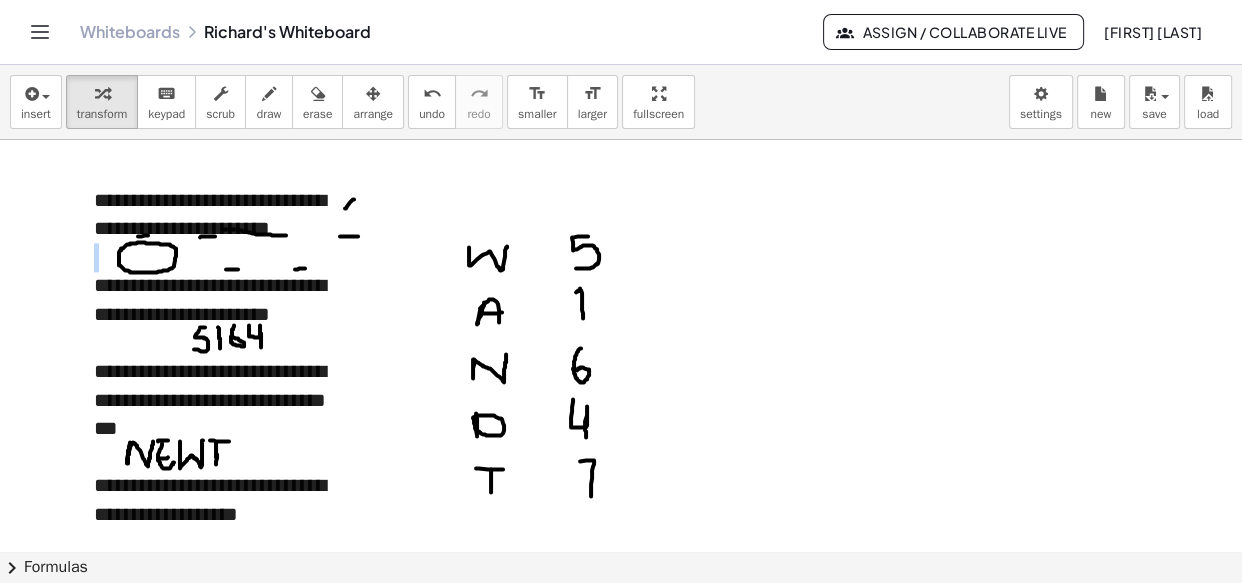 click at bounding box center (224, 257) 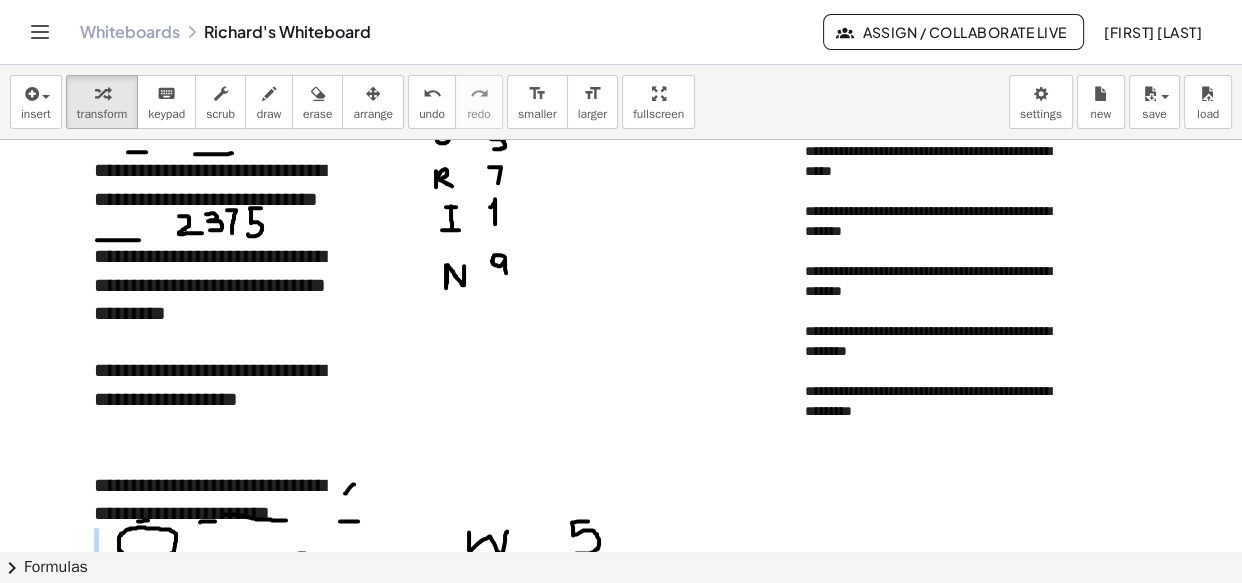 scroll, scrollTop: 2252, scrollLeft: 0, axis: vertical 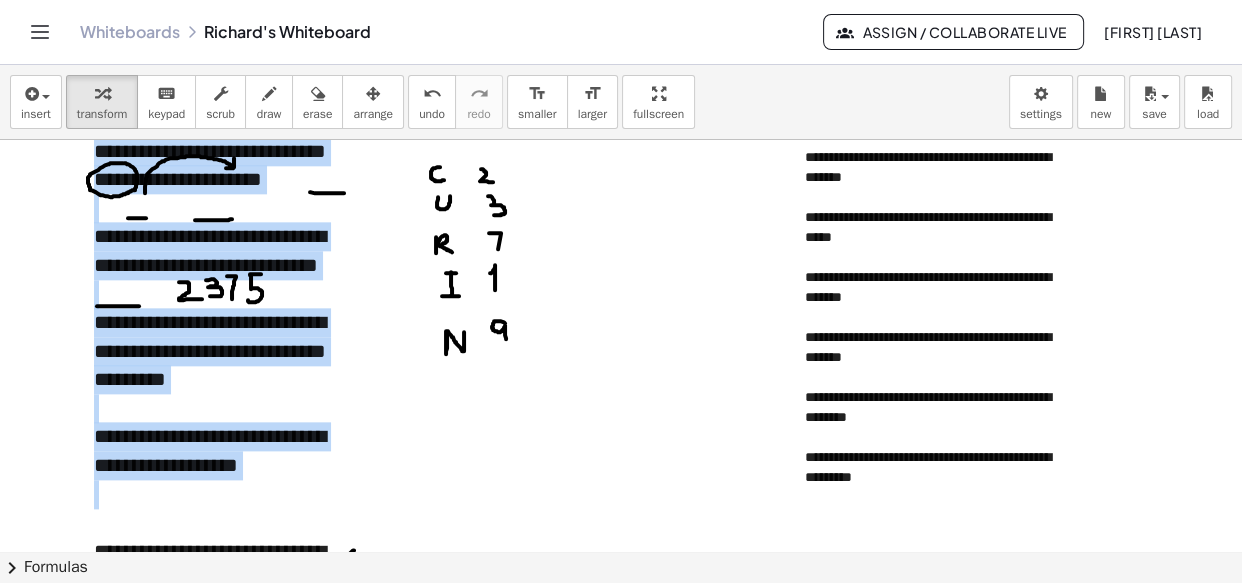 drag, startPoint x: 99, startPoint y: 179, endPoint x: 281, endPoint y: 523, distance: 389.17862 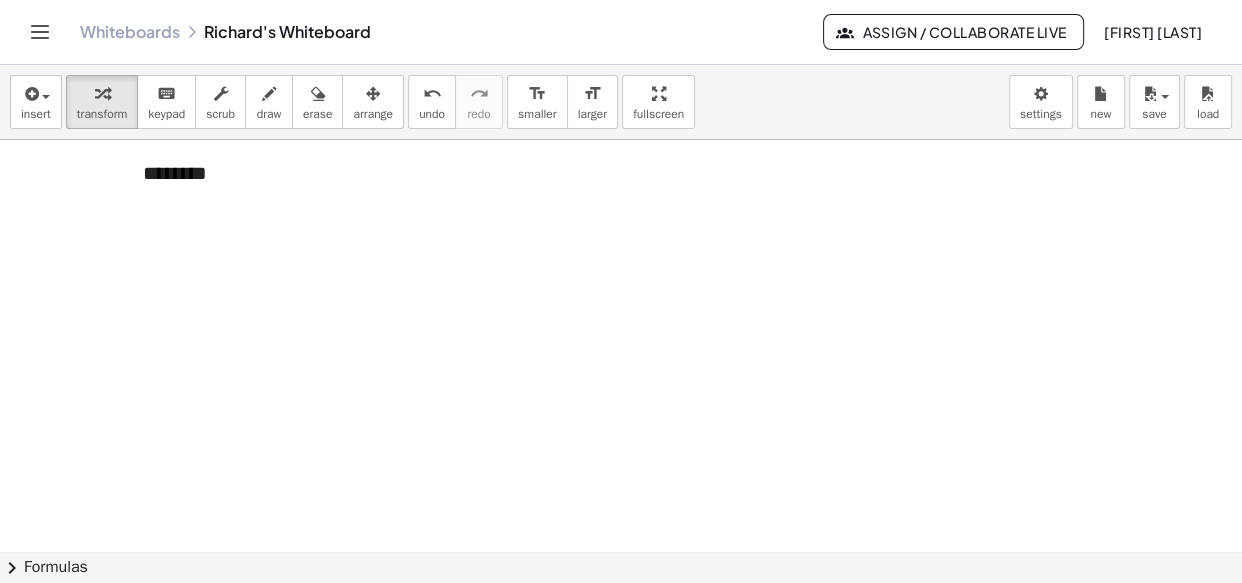 scroll, scrollTop: 4302, scrollLeft: 0, axis: vertical 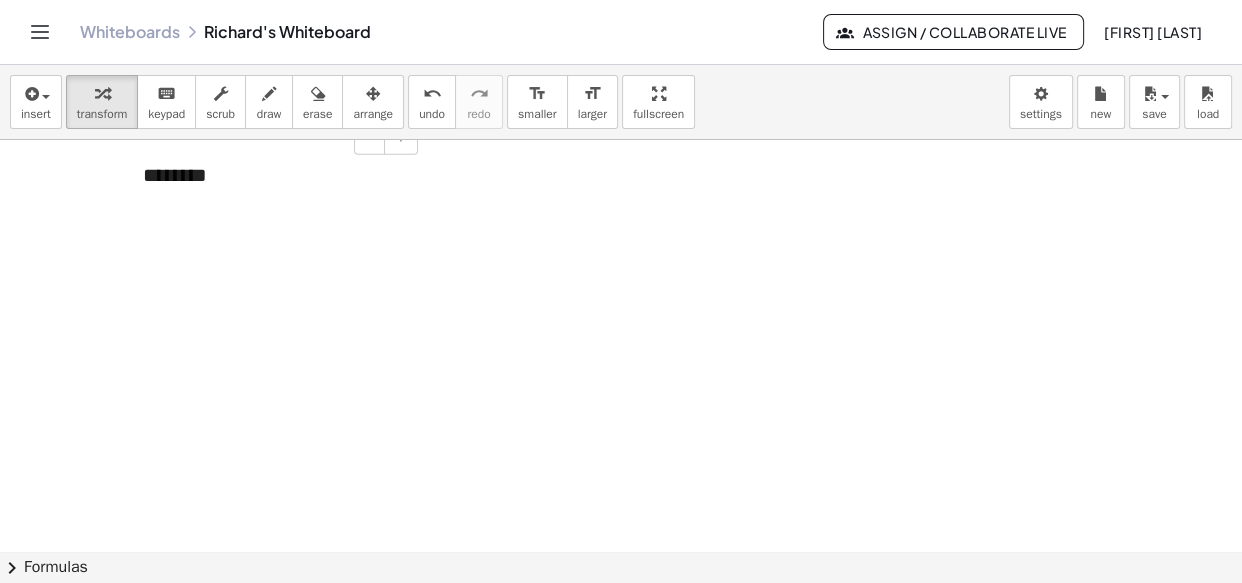 click at bounding box center [273, 203] 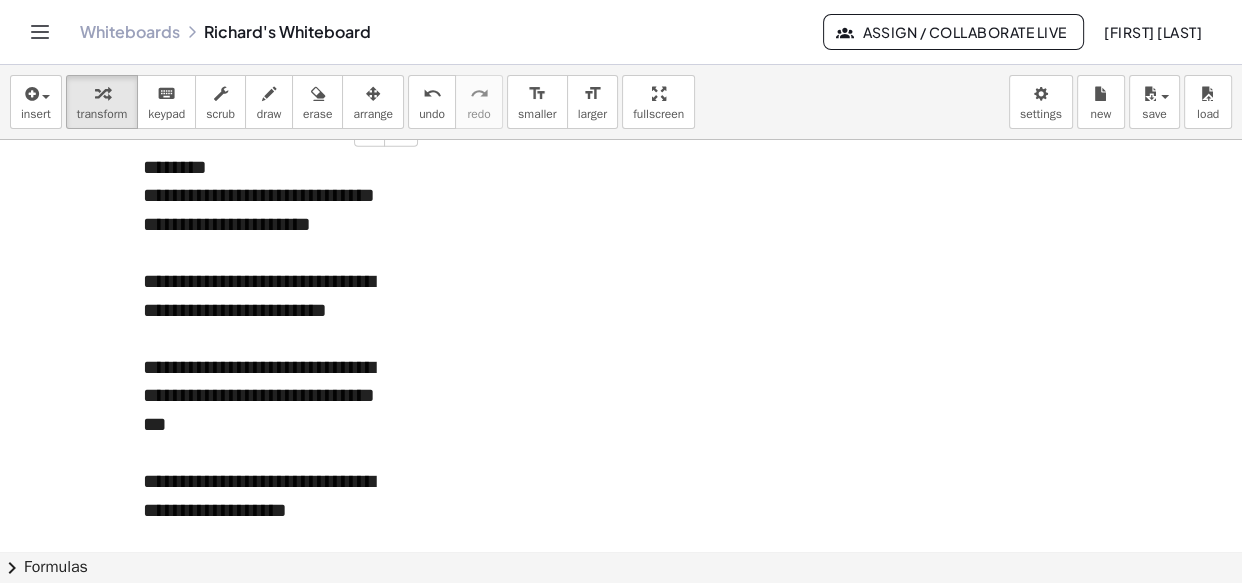 click on "[FIRST] [LAST]" at bounding box center [273, 353] 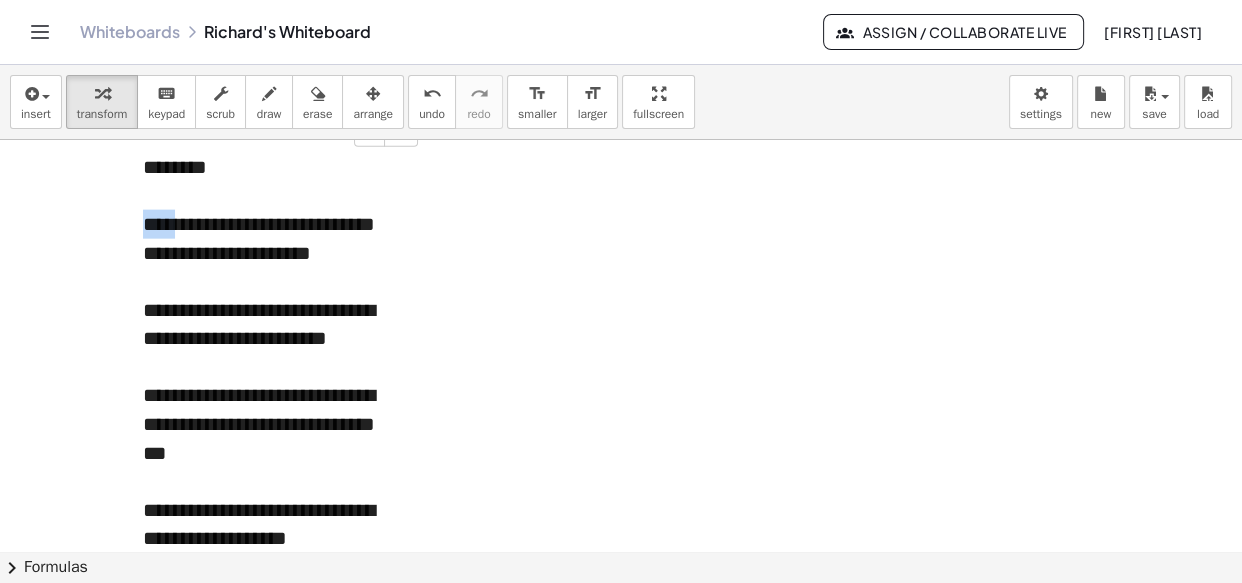 drag, startPoint x: 143, startPoint y: 221, endPoint x: 186, endPoint y: 223, distance: 43.046486 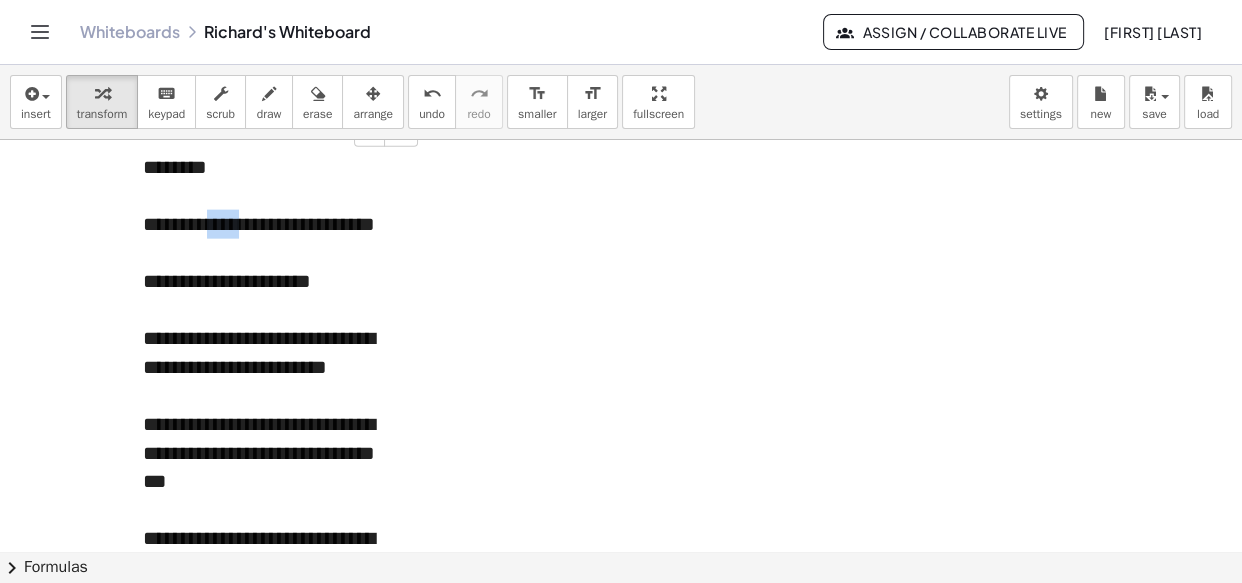 drag, startPoint x: 260, startPoint y: 223, endPoint x: 219, endPoint y: 222, distance: 41.01219 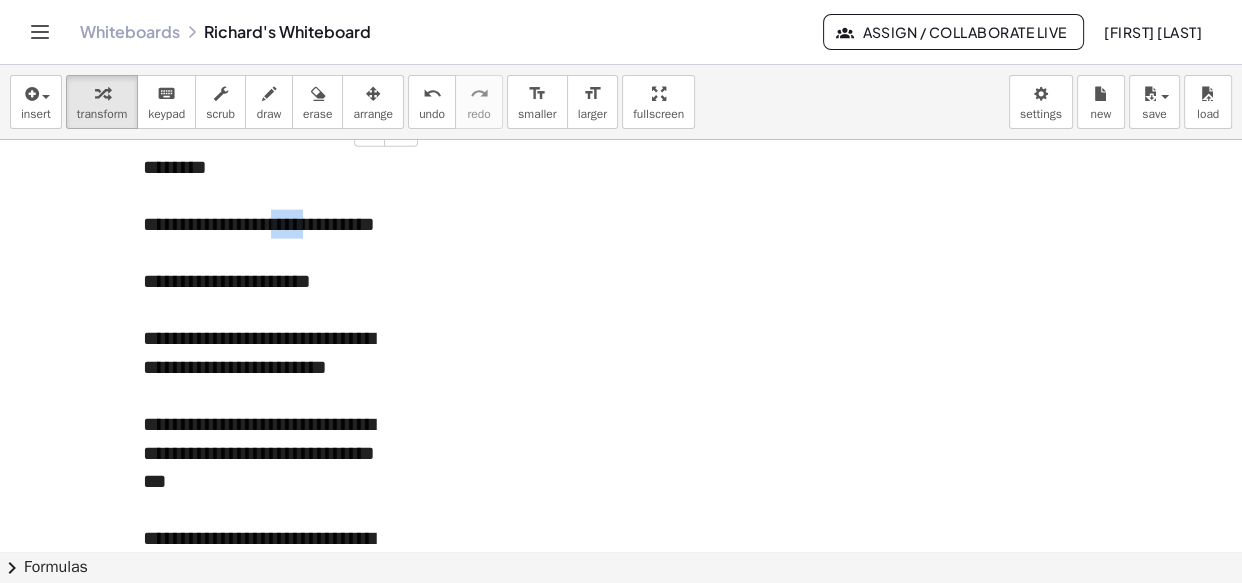 drag, startPoint x: 331, startPoint y: 219, endPoint x: 288, endPoint y: 219, distance: 43 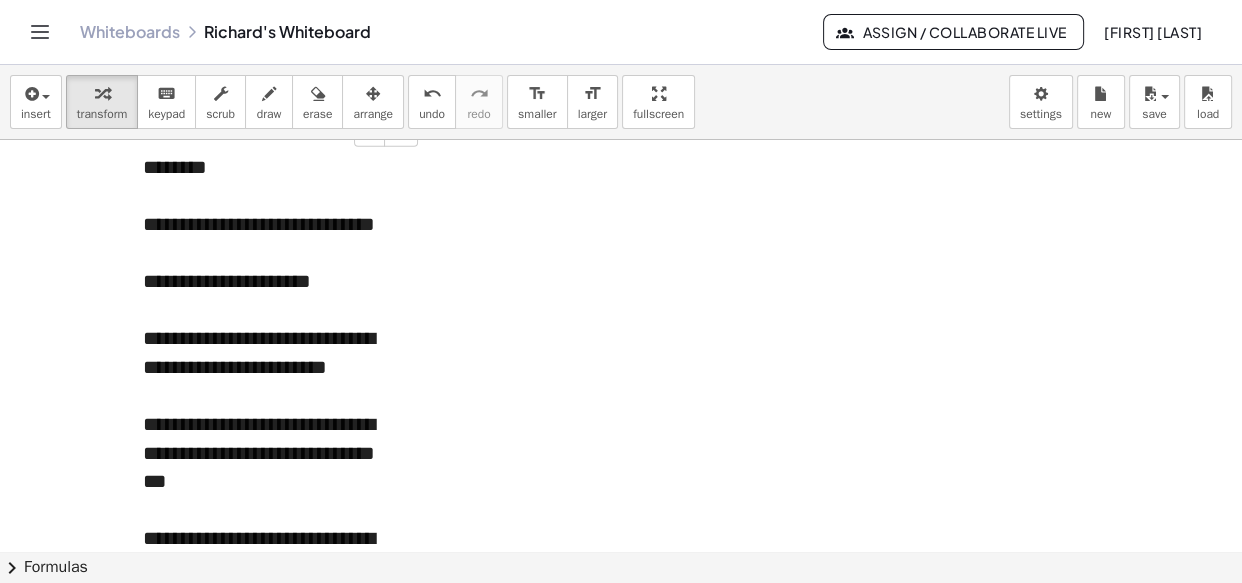 click at bounding box center [133, 381] 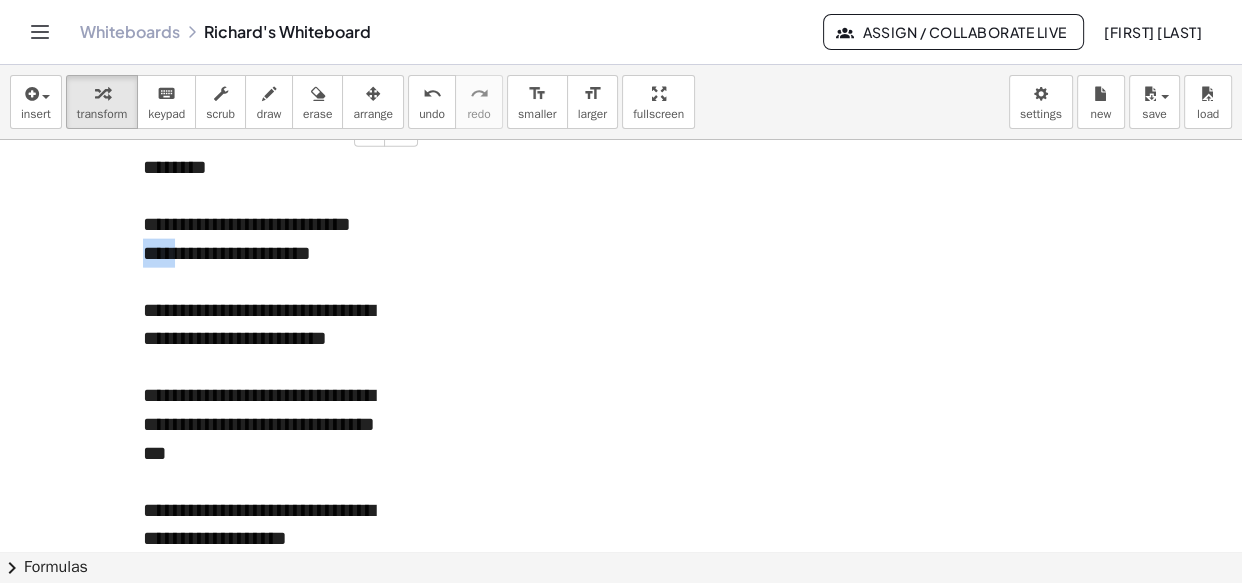drag, startPoint x: 219, startPoint y: 255, endPoint x: 177, endPoint y: 254, distance: 42.0119 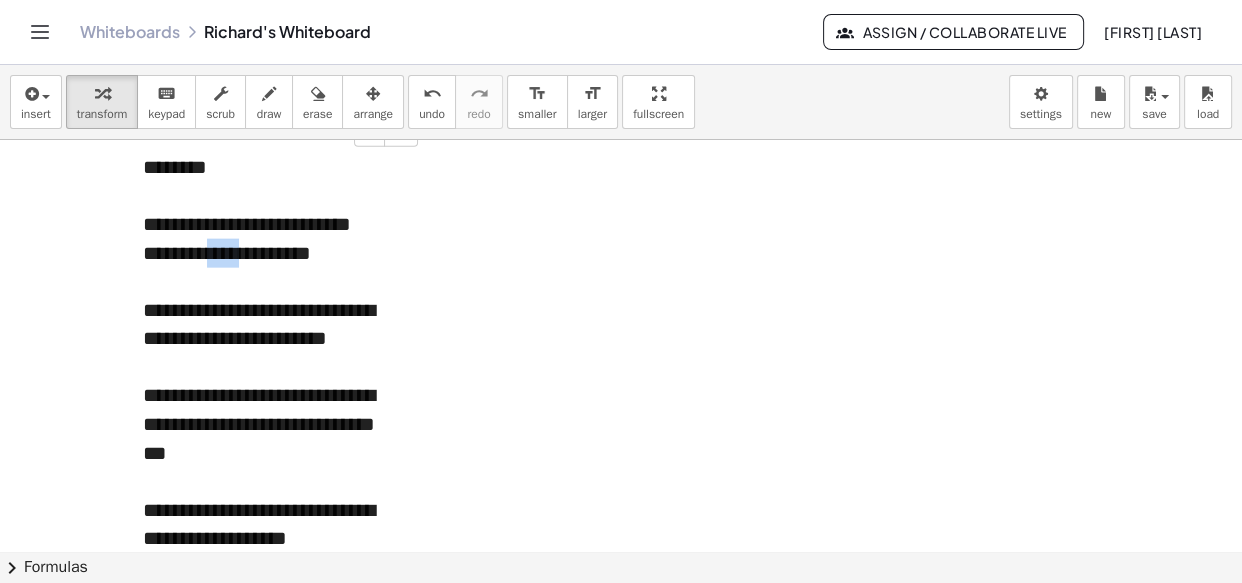 drag, startPoint x: 281, startPoint y: 256, endPoint x: 243, endPoint y: 255, distance: 38.013157 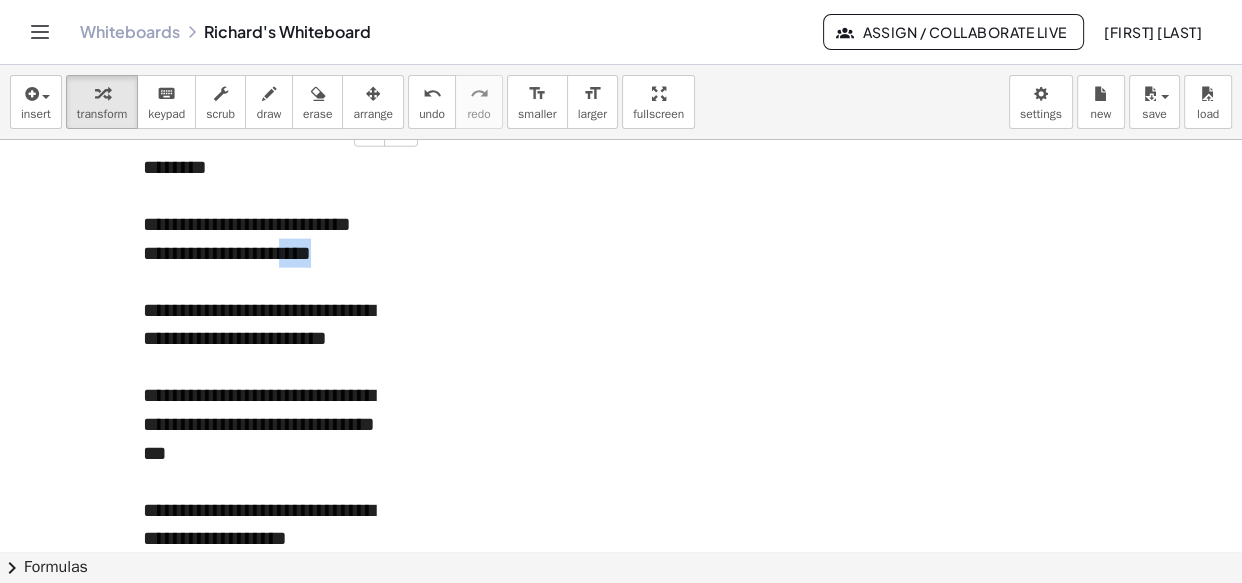 drag, startPoint x: 350, startPoint y: 244, endPoint x: 313, endPoint y: 246, distance: 37.054016 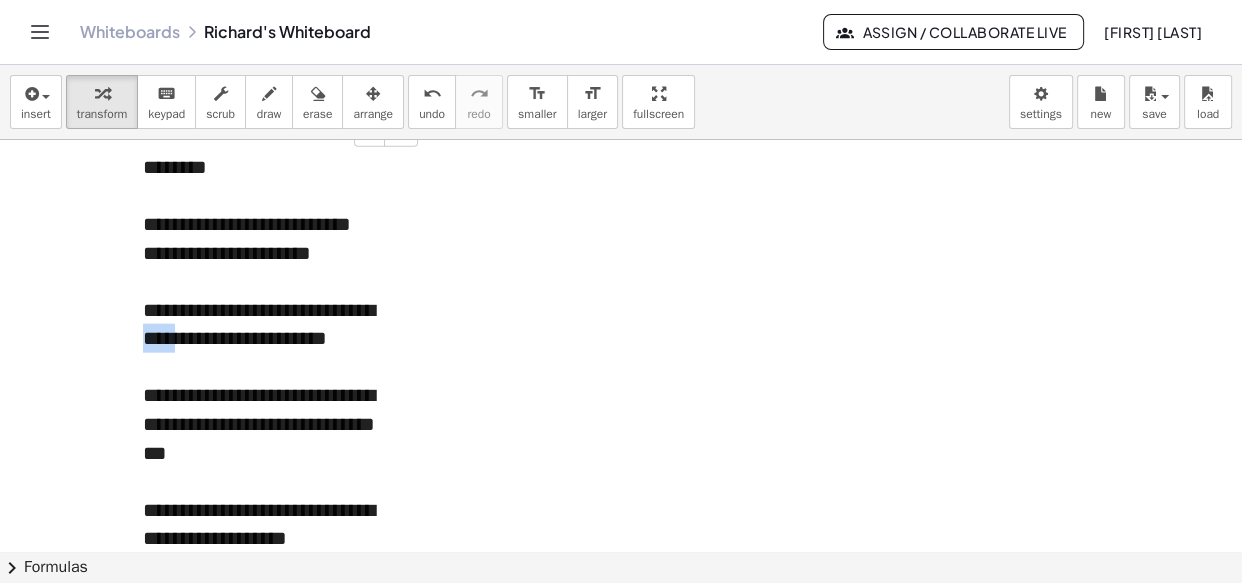 drag, startPoint x: 186, startPoint y: 341, endPoint x: 149, endPoint y: 341, distance: 37 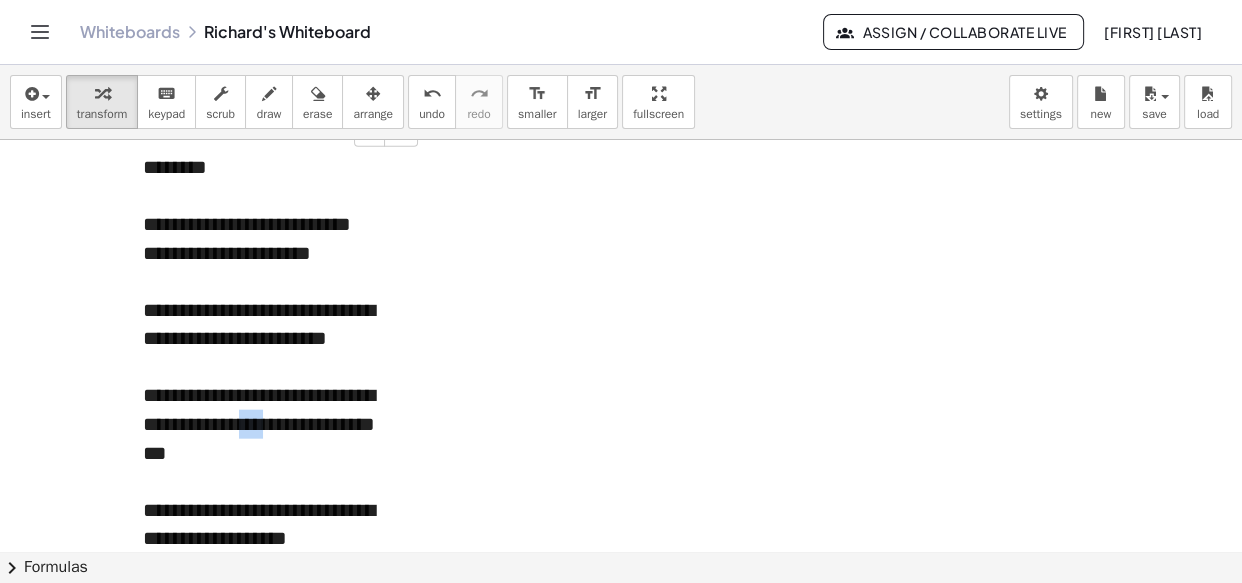 drag, startPoint x: 303, startPoint y: 422, endPoint x: 264, endPoint y: 421, distance: 39.012817 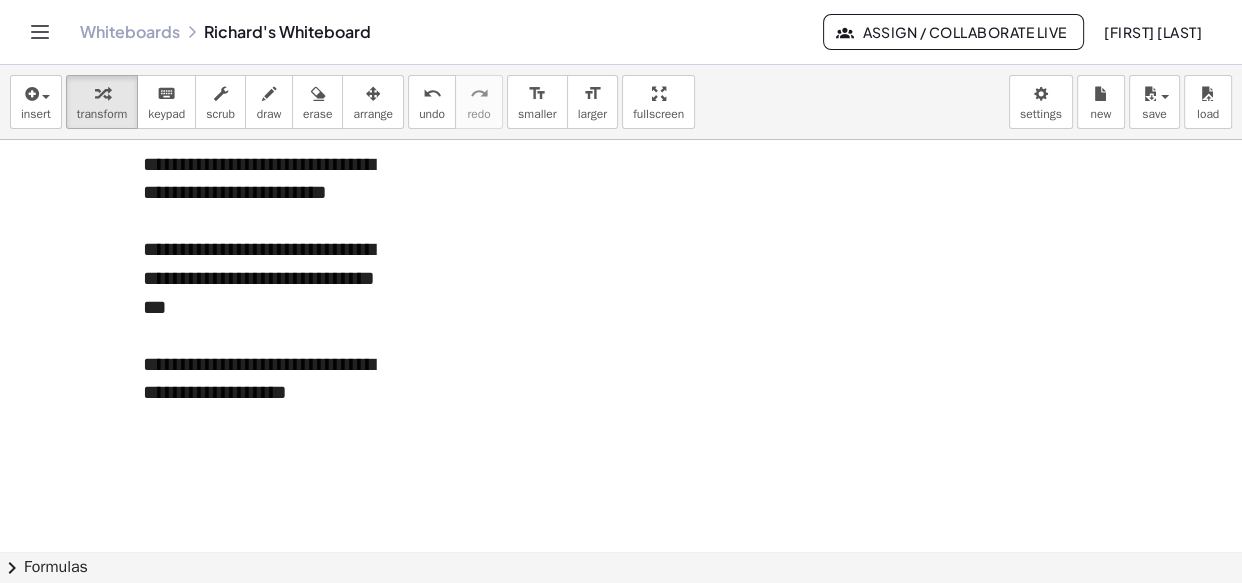 scroll, scrollTop: 4460, scrollLeft: 0, axis: vertical 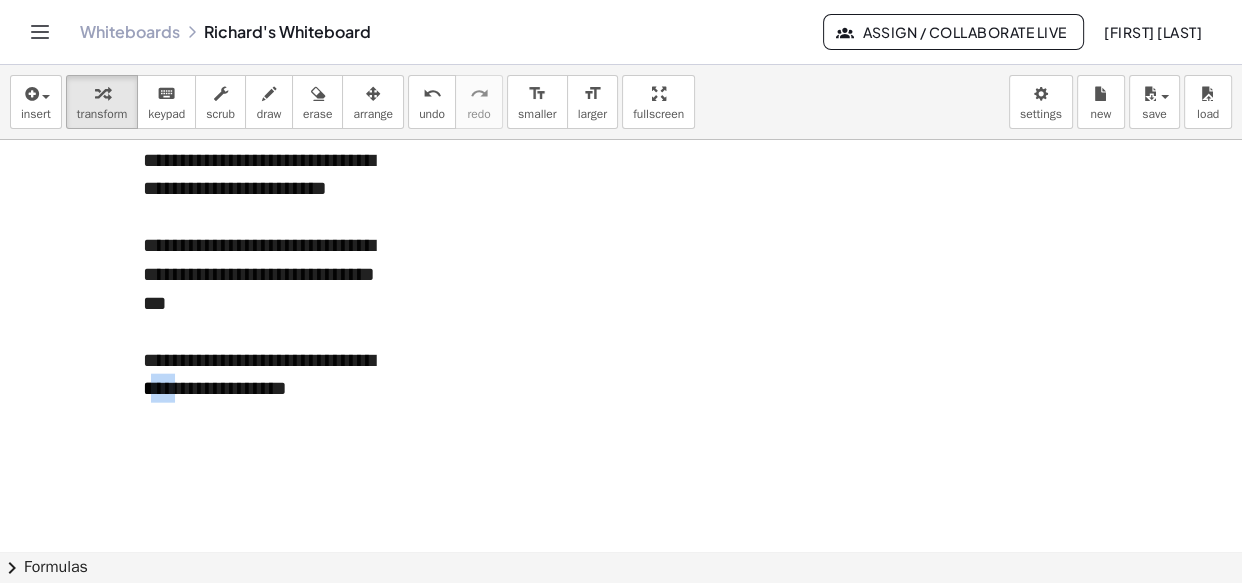 drag, startPoint x: 185, startPoint y: 389, endPoint x: 154, endPoint y: 390, distance: 31.016125 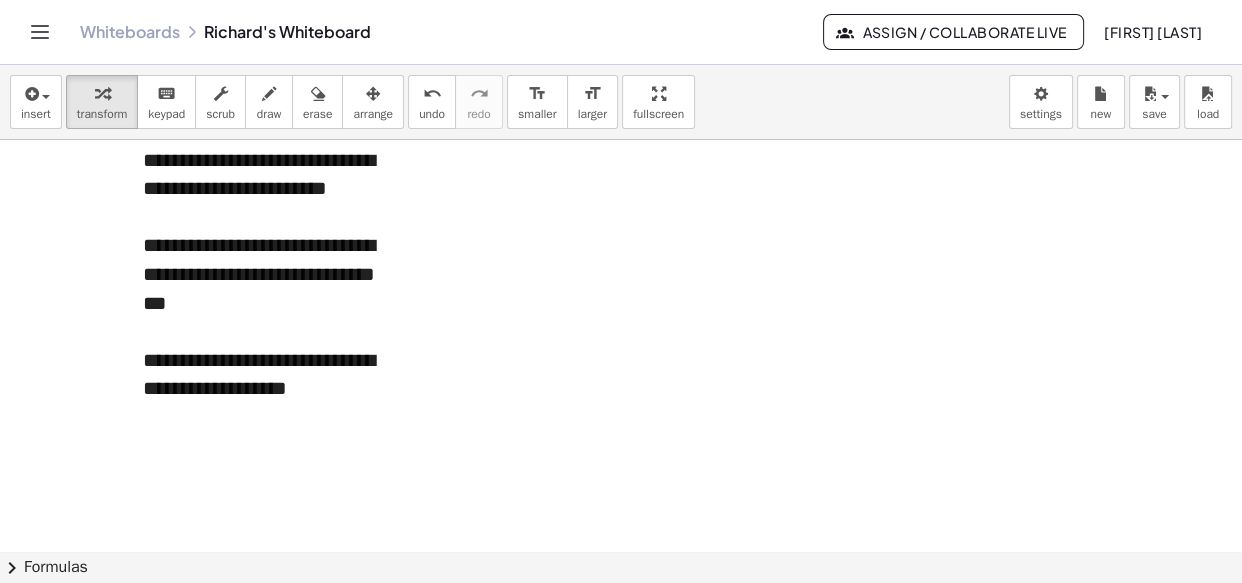 click on "**********" at bounding box center [273, 374] 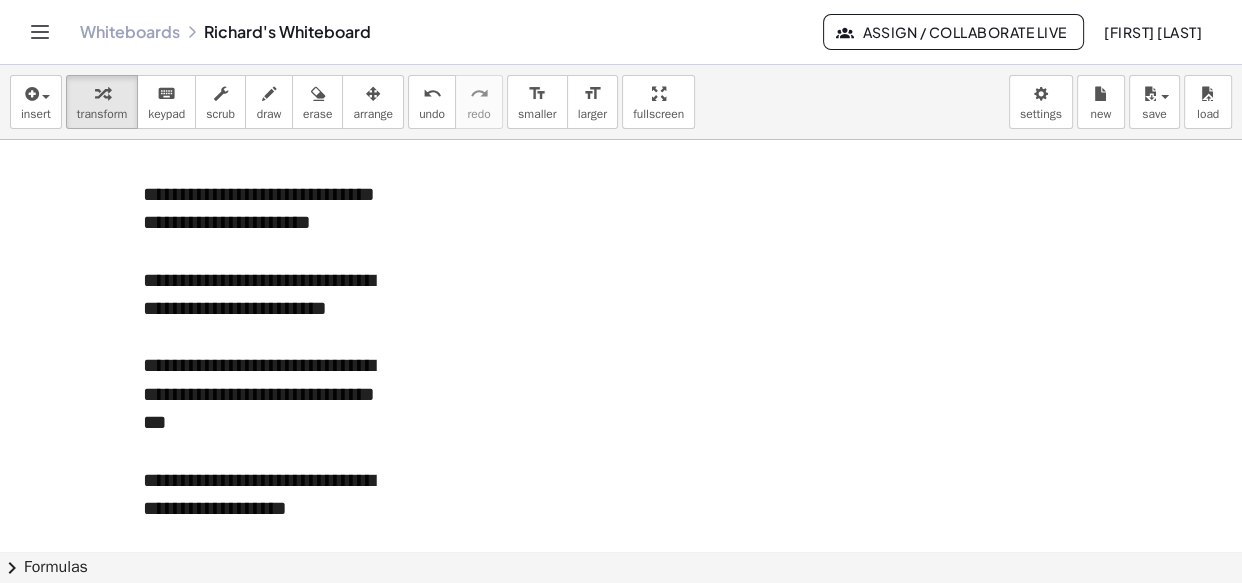 scroll, scrollTop: 4715, scrollLeft: 0, axis: vertical 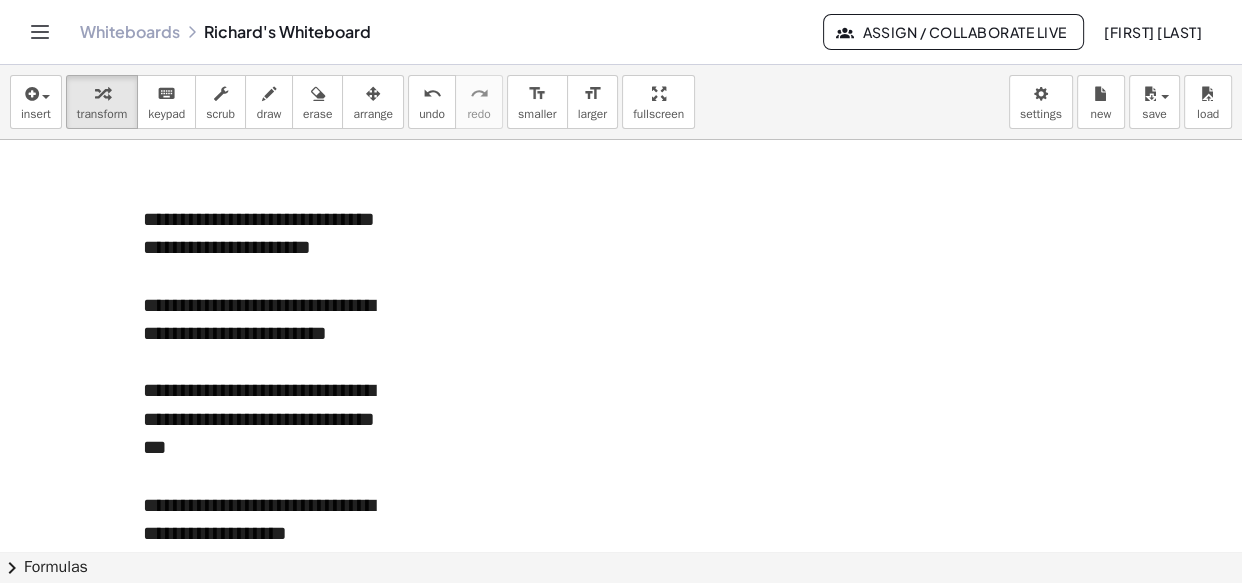 click on "**********" at bounding box center [273, 319] 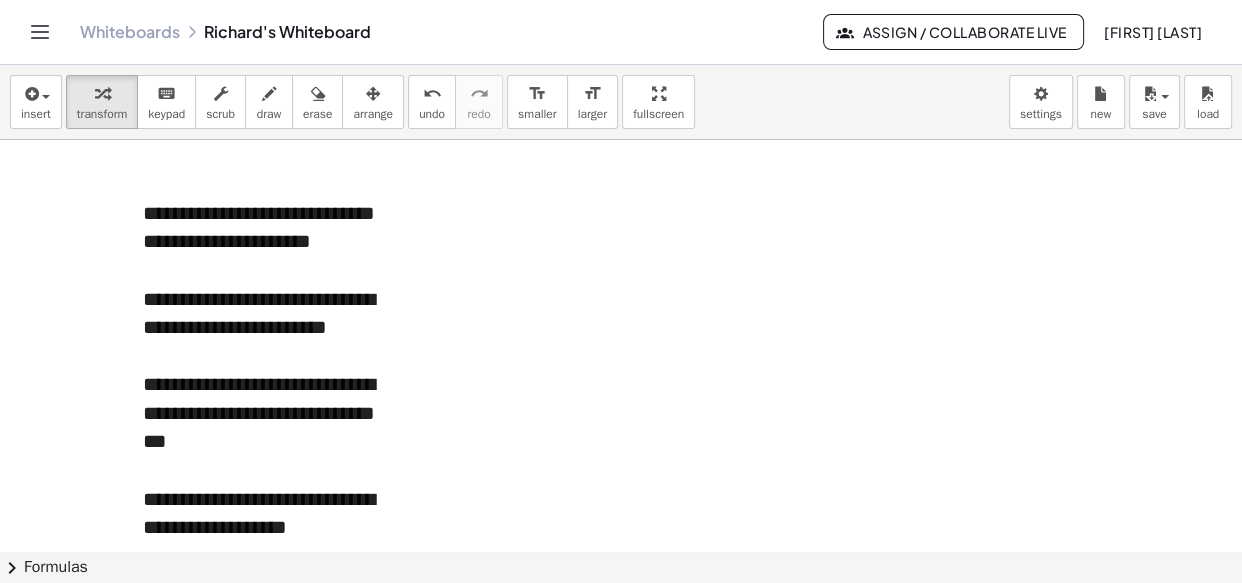 scroll, scrollTop: 4720, scrollLeft: 0, axis: vertical 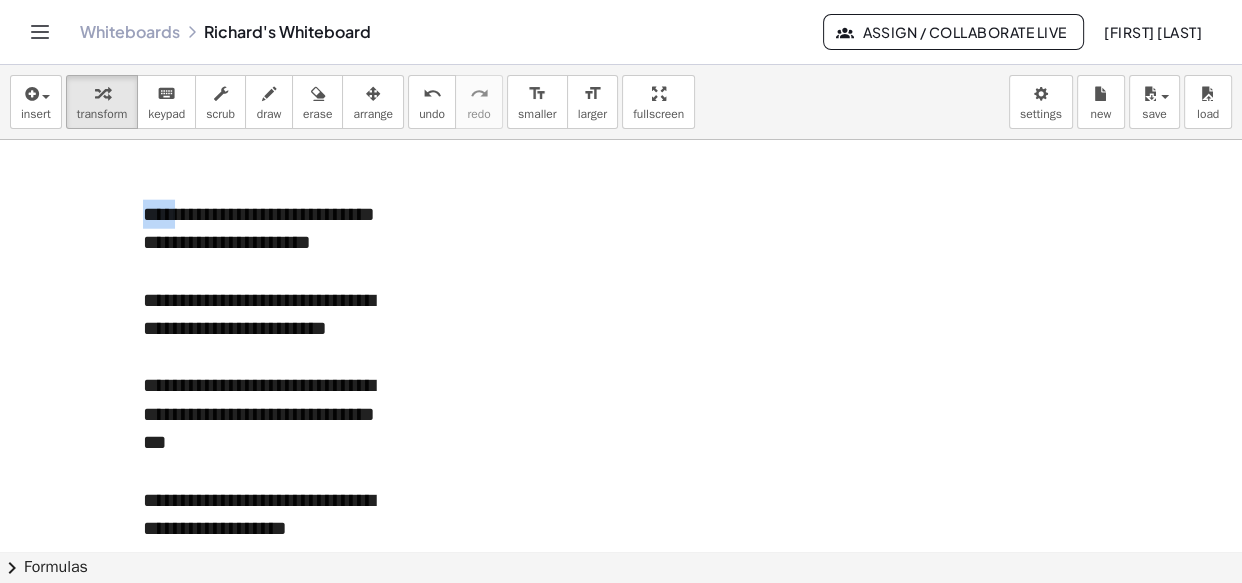 drag, startPoint x: 182, startPoint y: 218, endPoint x: 147, endPoint y: 214, distance: 35.22783 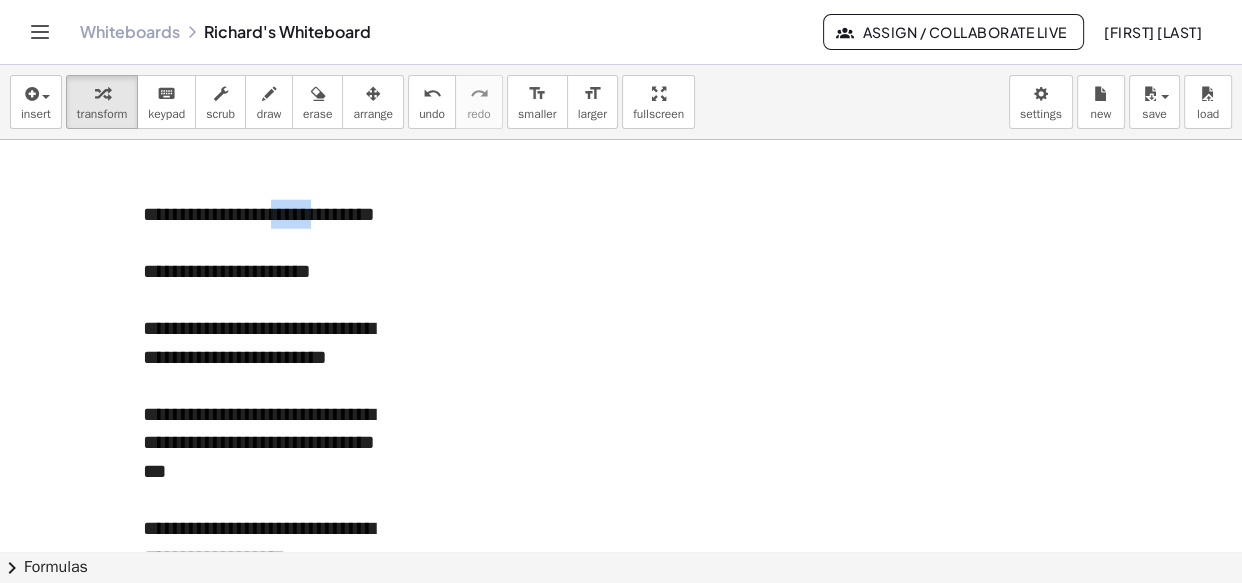 drag, startPoint x: 336, startPoint y: 214, endPoint x: 289, endPoint y: 210, distance: 47.169907 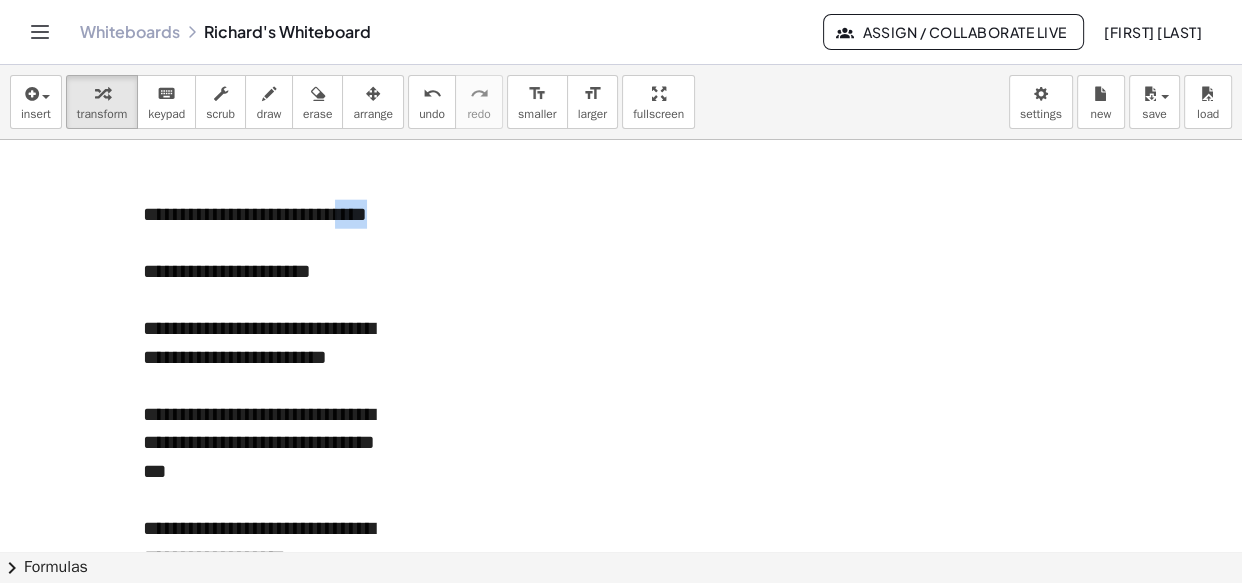 drag, startPoint x: 190, startPoint y: 236, endPoint x: 134, endPoint y: 237, distance: 56.008926 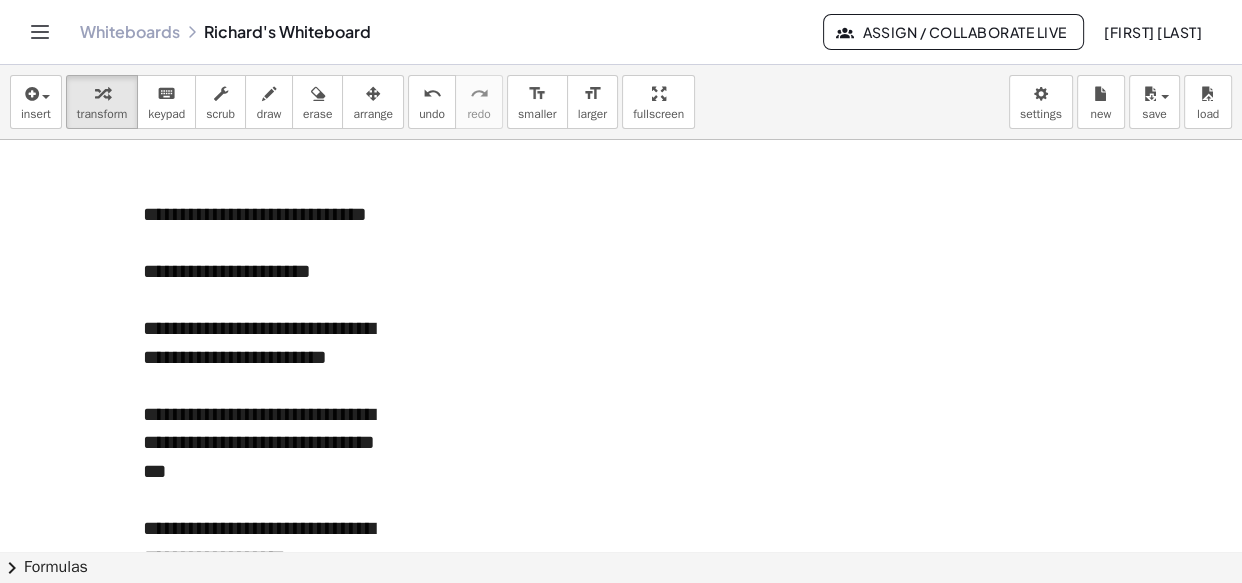 click at bounding box center [273, 185] 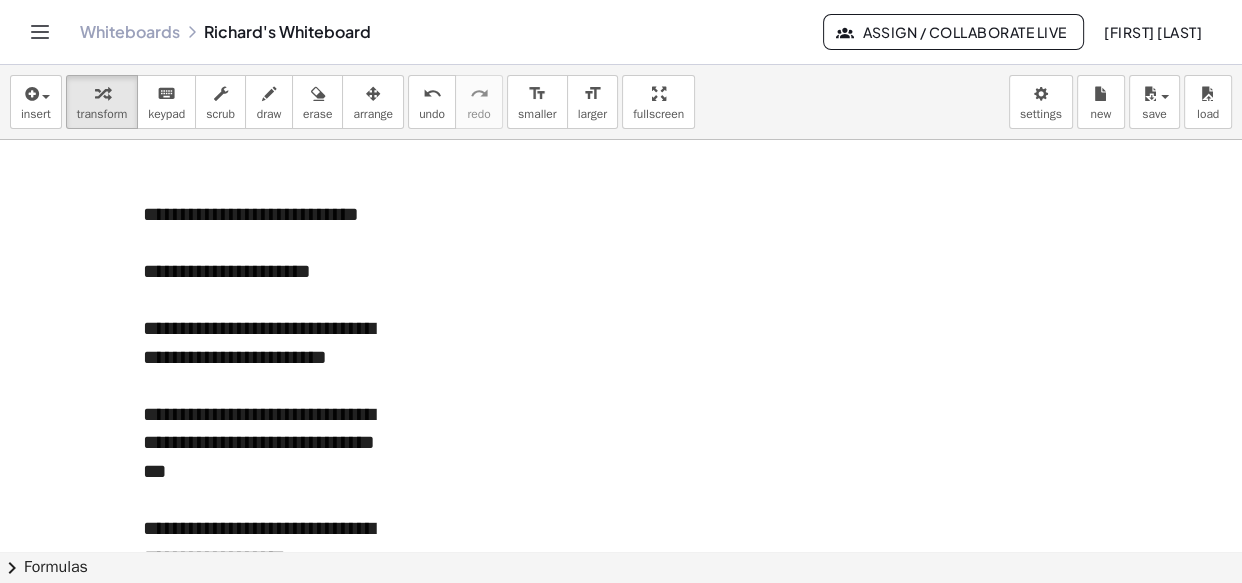 click on "**********" at bounding box center (273, 228) 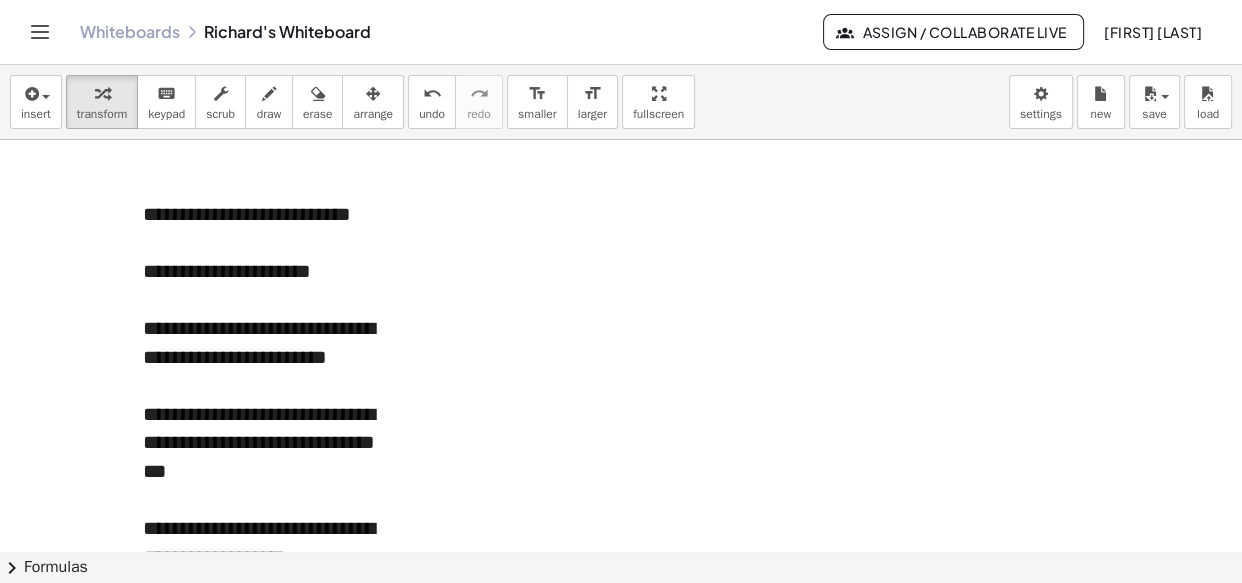 click on "**********" at bounding box center (273, 228) 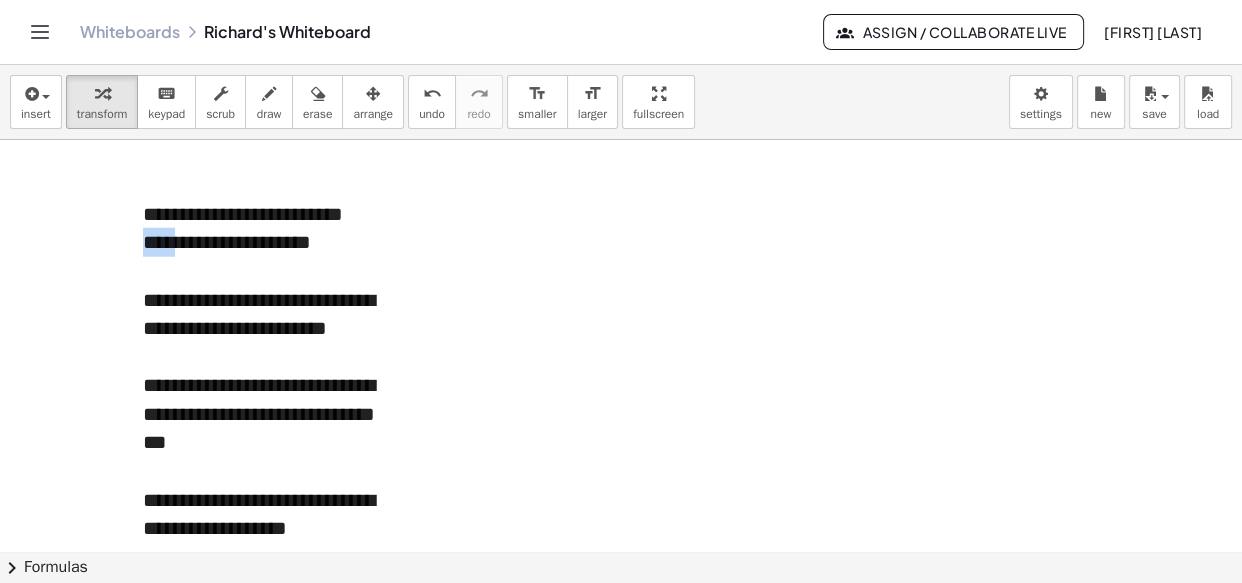 drag, startPoint x: 218, startPoint y: 249, endPoint x: 179, endPoint y: 248, distance: 39.012817 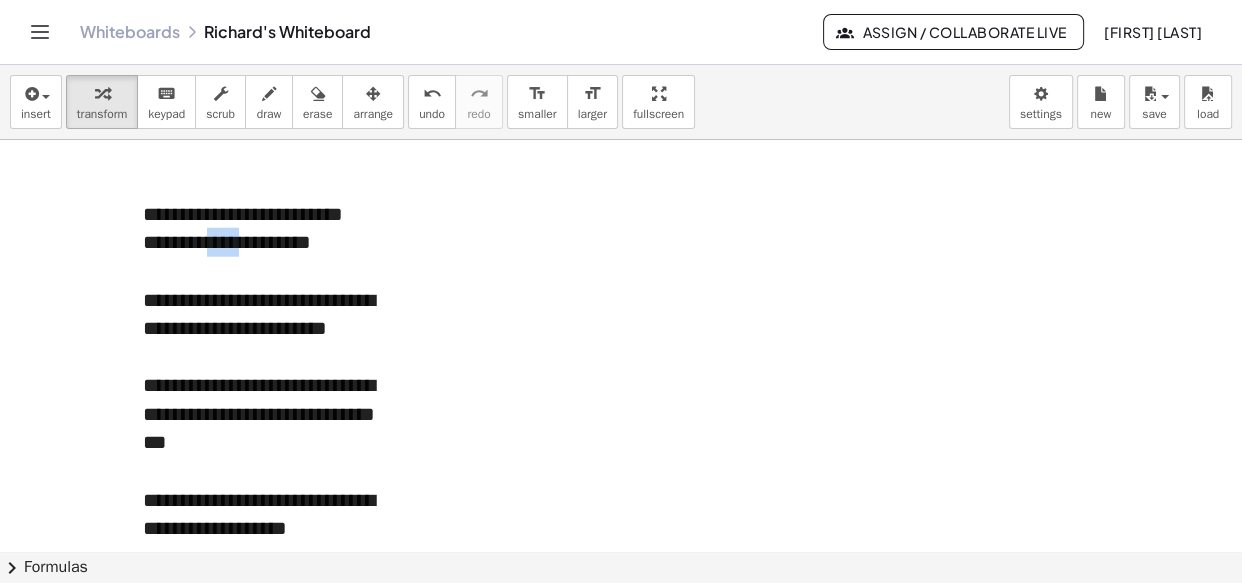 drag, startPoint x: 281, startPoint y: 241, endPoint x: 240, endPoint y: 240, distance: 41.01219 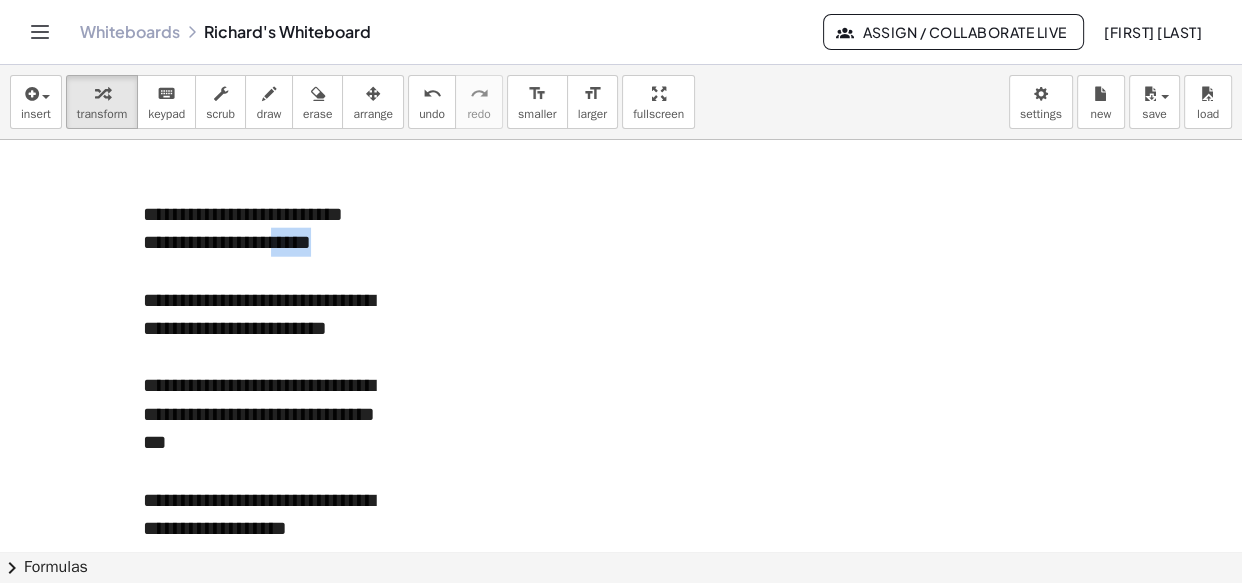 drag, startPoint x: 358, startPoint y: 240, endPoint x: 304, endPoint y: 239, distance: 54.00926 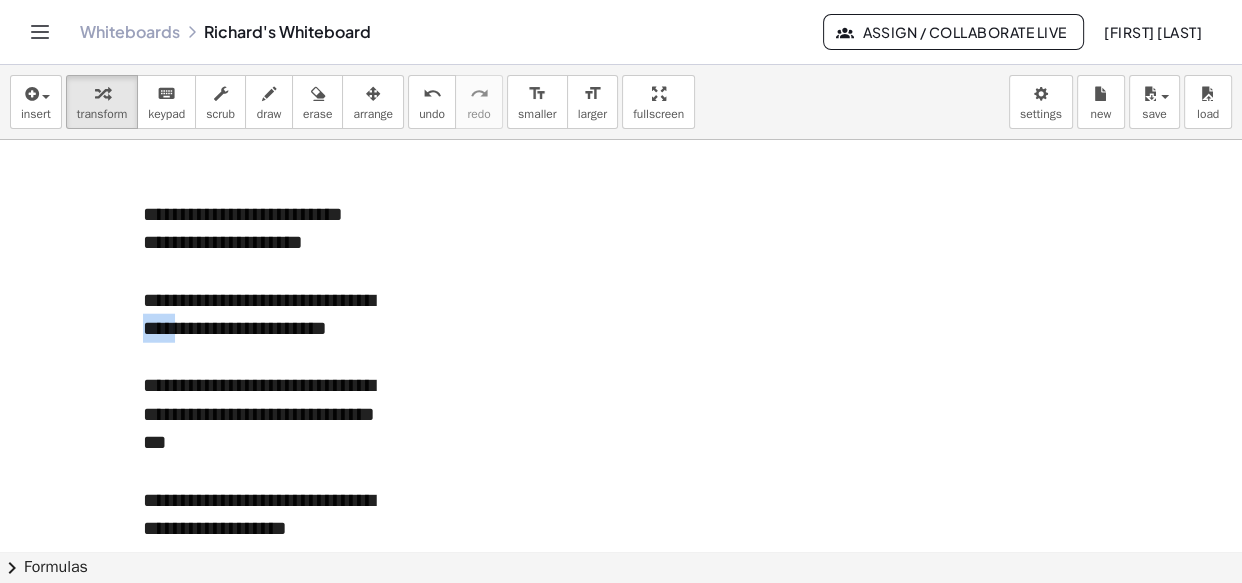 drag, startPoint x: 189, startPoint y: 330, endPoint x: 145, endPoint y: 333, distance: 44.102154 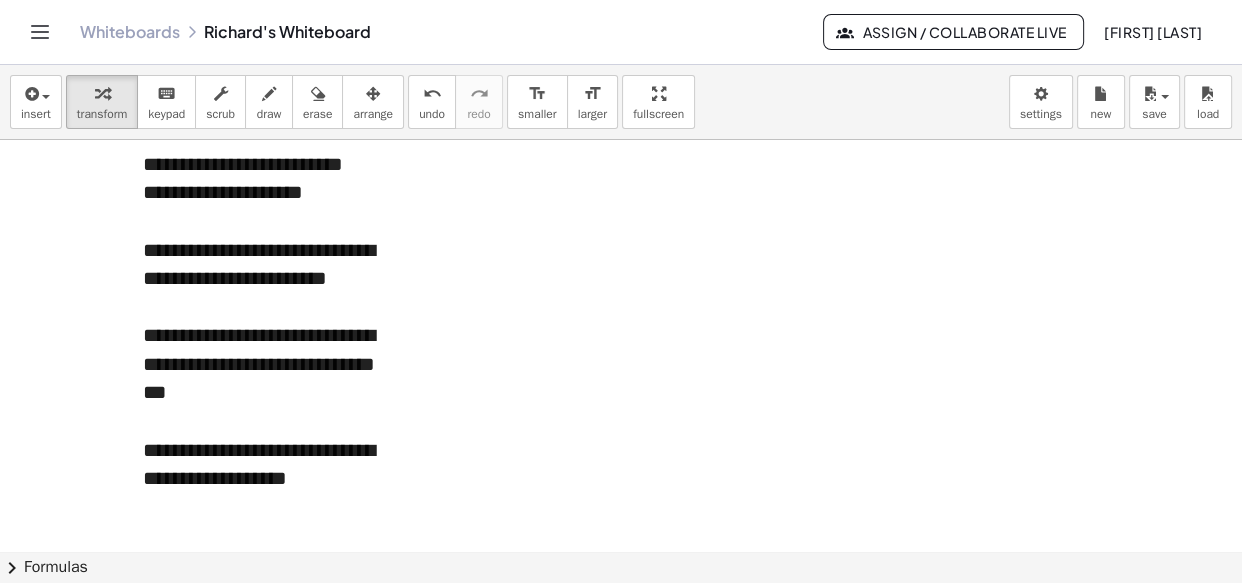 scroll, scrollTop: 4771, scrollLeft: 0, axis: vertical 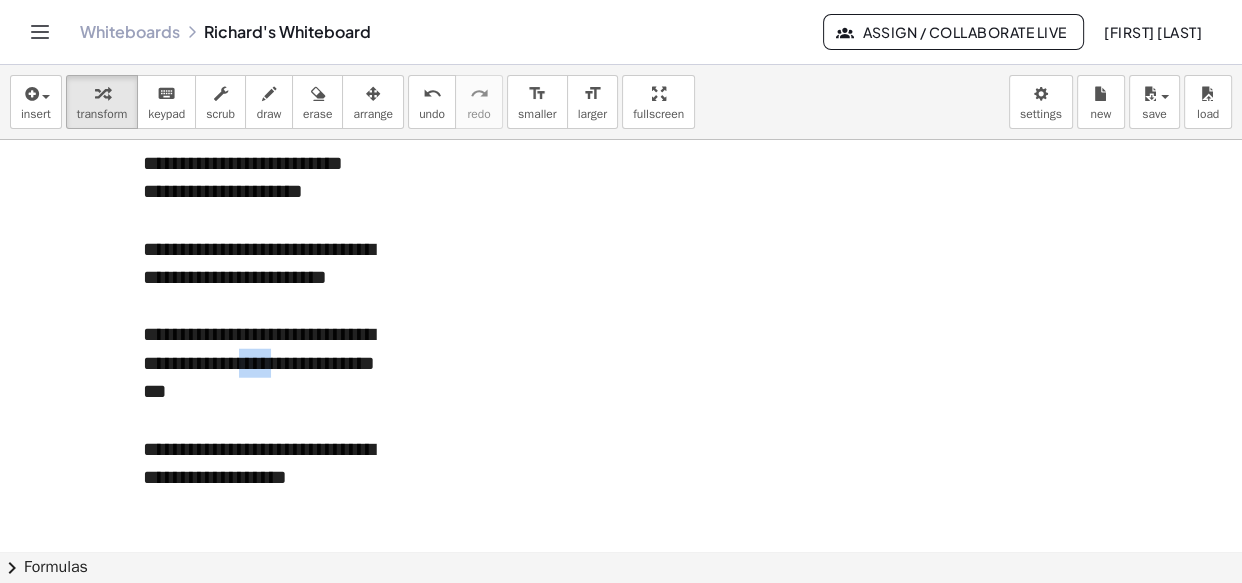 drag, startPoint x: 307, startPoint y: 358, endPoint x: 266, endPoint y: 360, distance: 41.04875 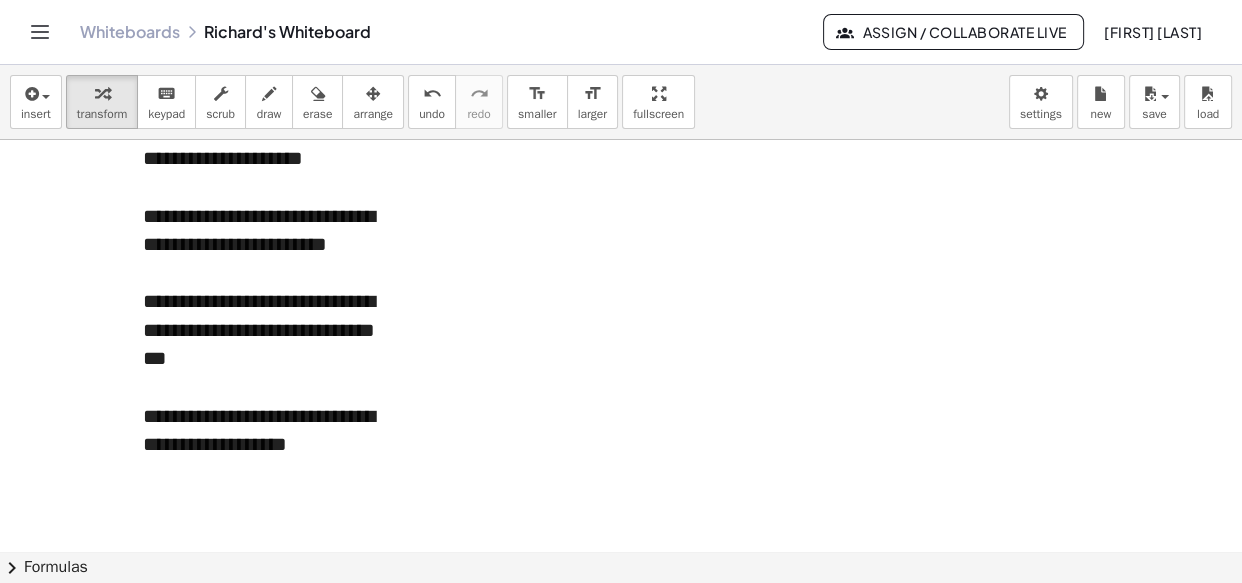 scroll, scrollTop: 4811, scrollLeft: 0, axis: vertical 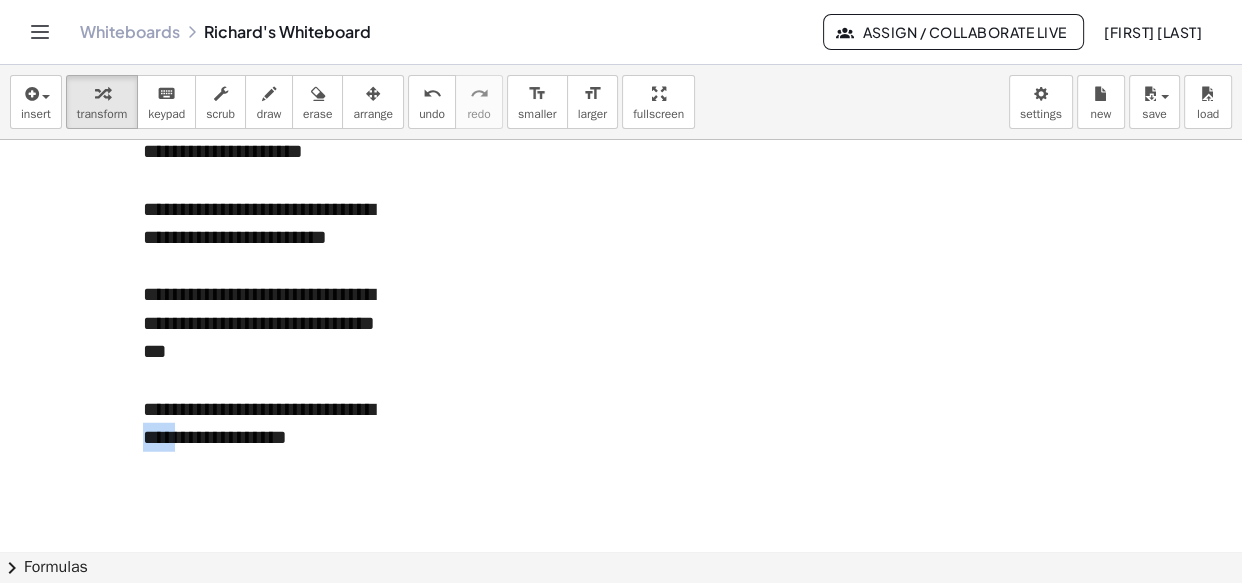 drag, startPoint x: 188, startPoint y: 437, endPoint x: 137, endPoint y: 437, distance: 51 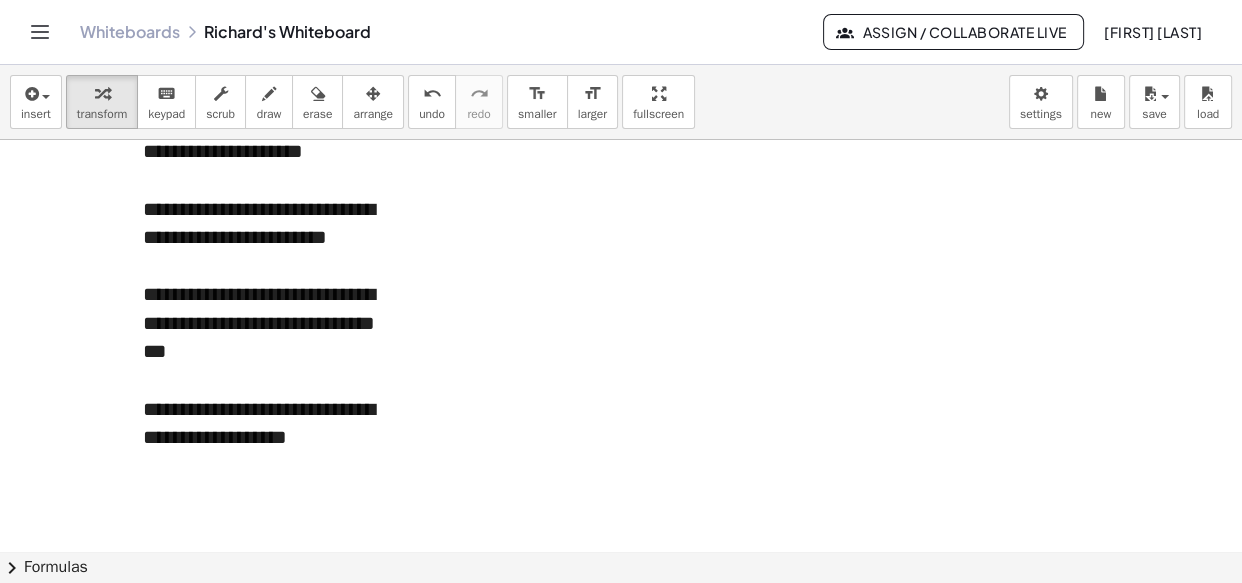click on "**********" at bounding box center (273, 423) 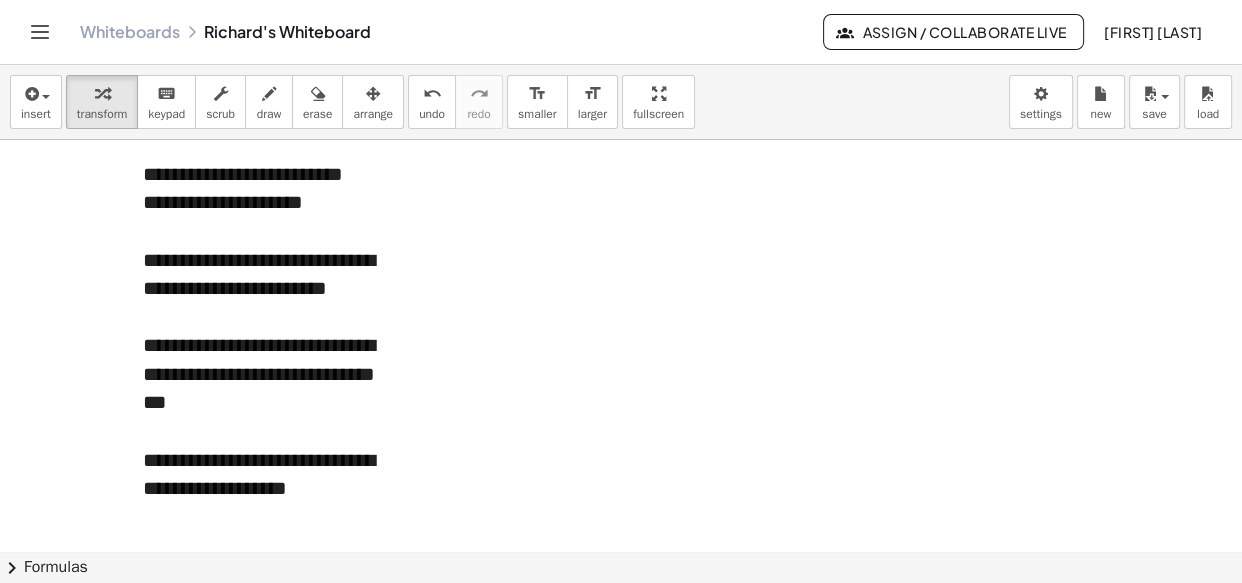scroll, scrollTop: 4758, scrollLeft: 0, axis: vertical 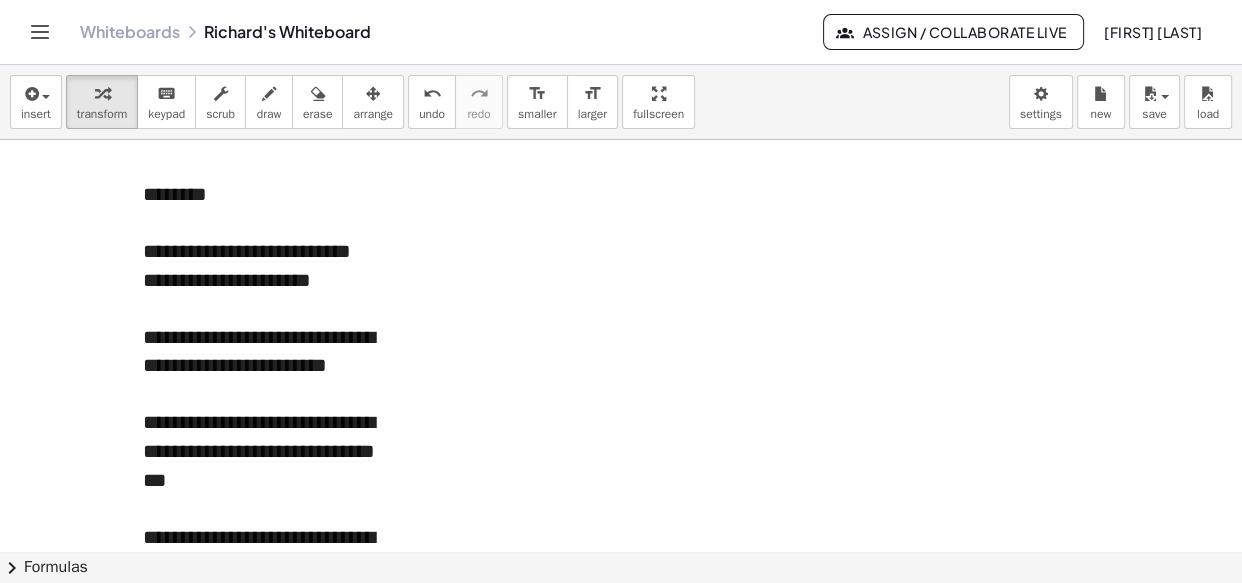 click at bounding box center [621, -1676] 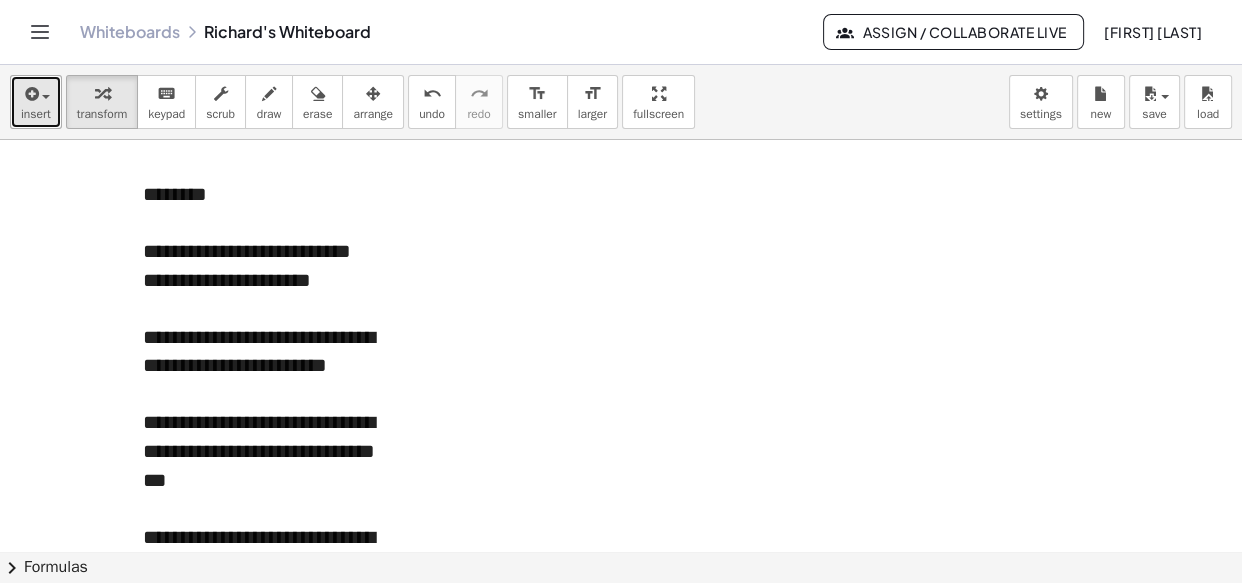 click on "insert" at bounding box center [36, 114] 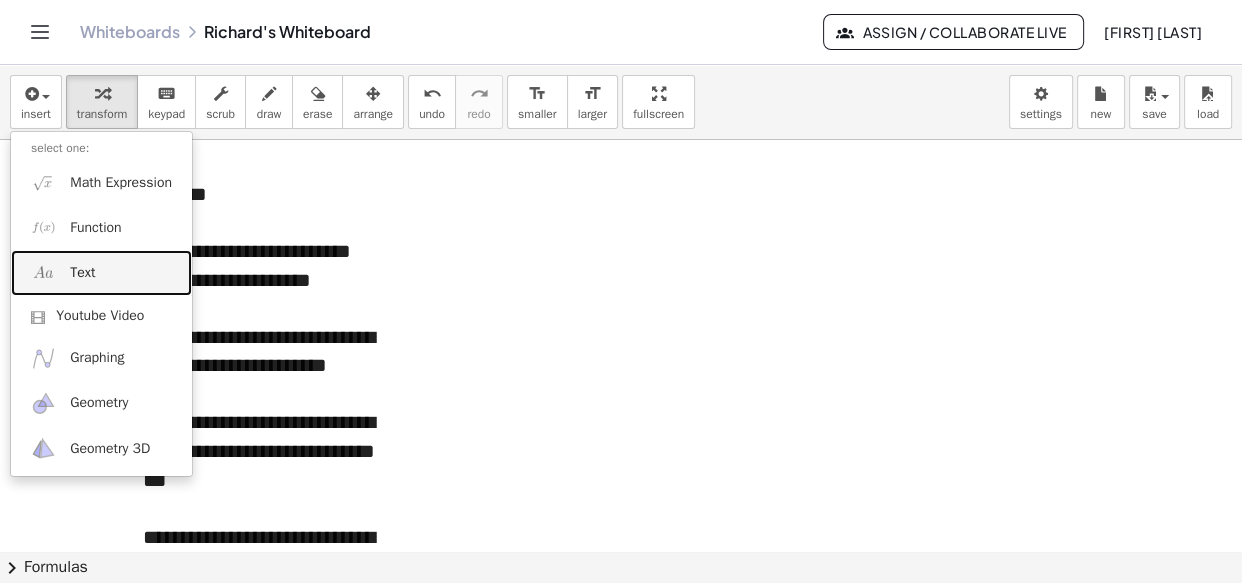 click on "Text" at bounding box center (82, 273) 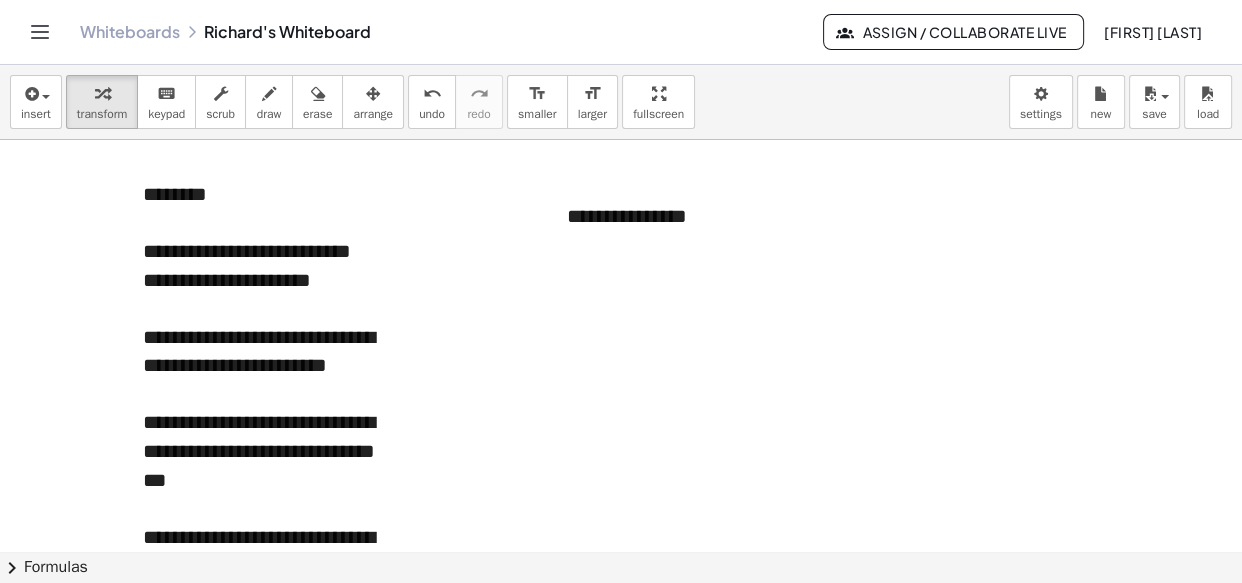 type 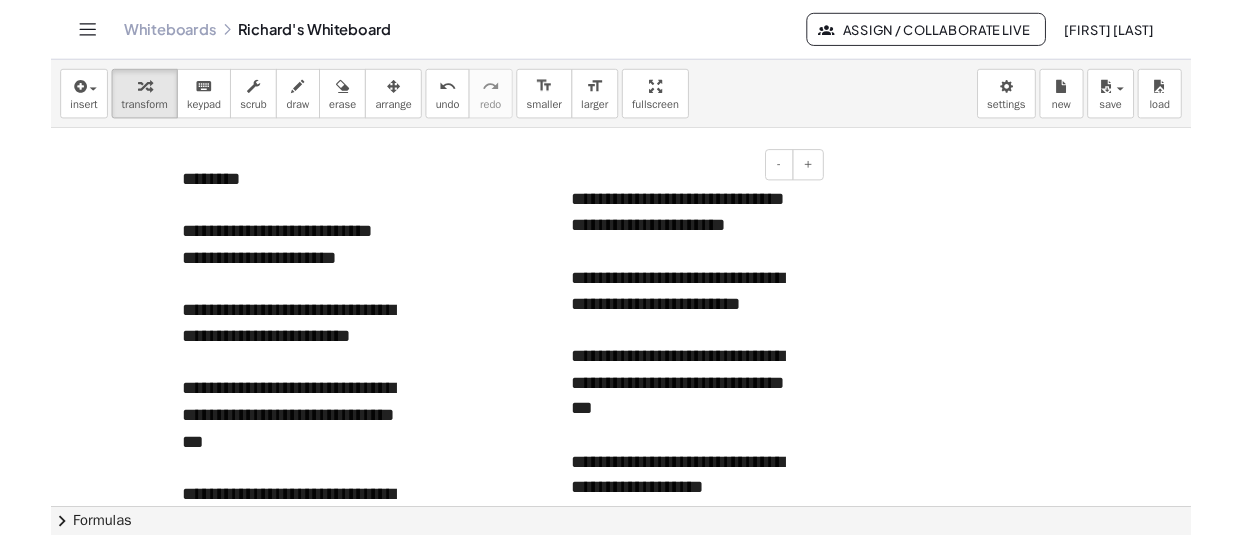 scroll, scrollTop: 4304, scrollLeft: 0, axis: vertical 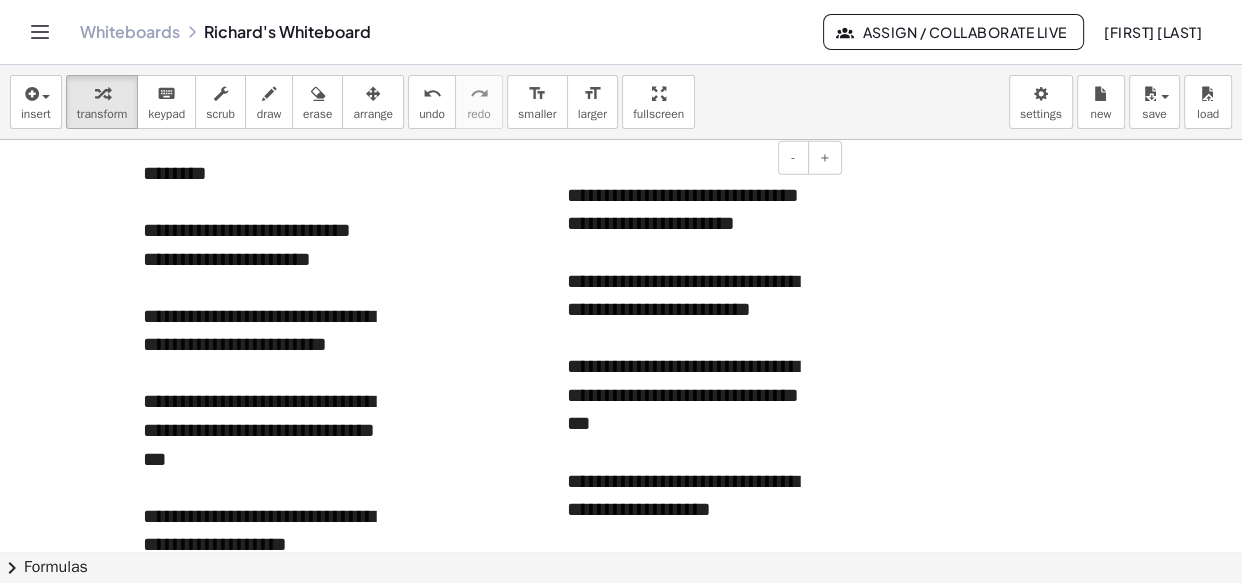 click on "**********" at bounding box center (697, 295) 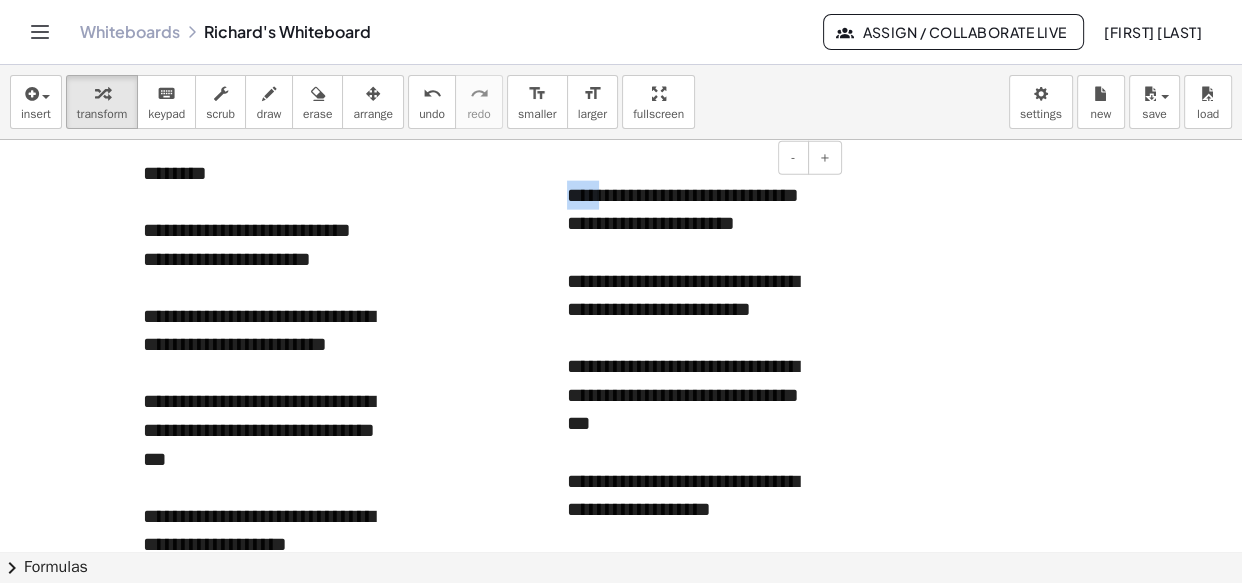 drag, startPoint x: 606, startPoint y: 195, endPoint x: 568, endPoint y: 196, distance: 38.013157 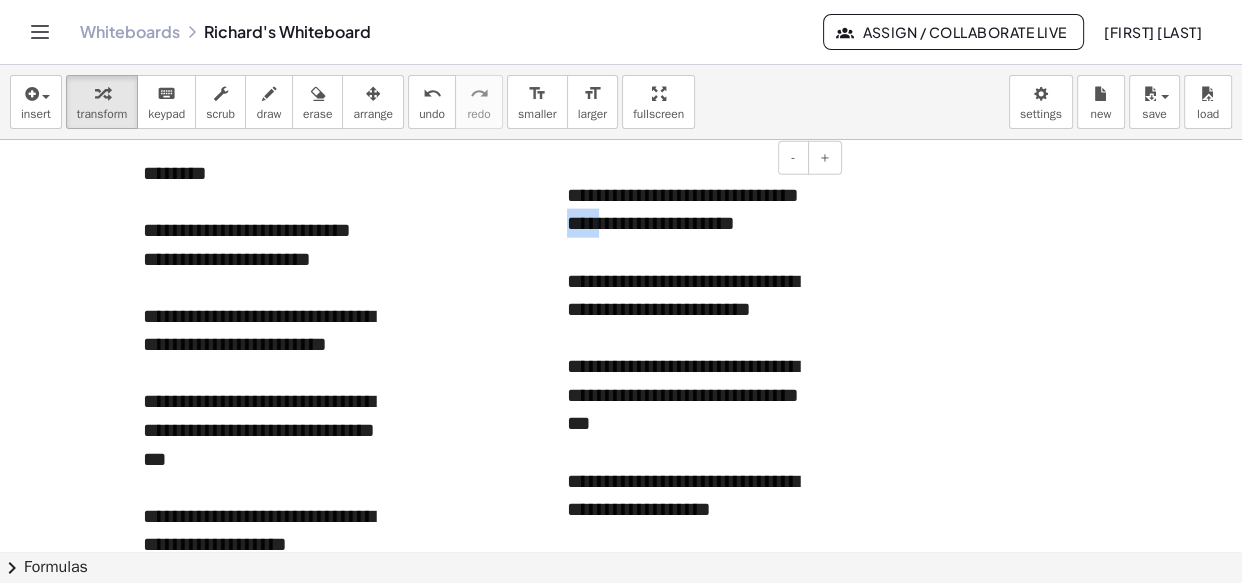 drag, startPoint x: 643, startPoint y: 227, endPoint x: 600, endPoint y: 227, distance: 43 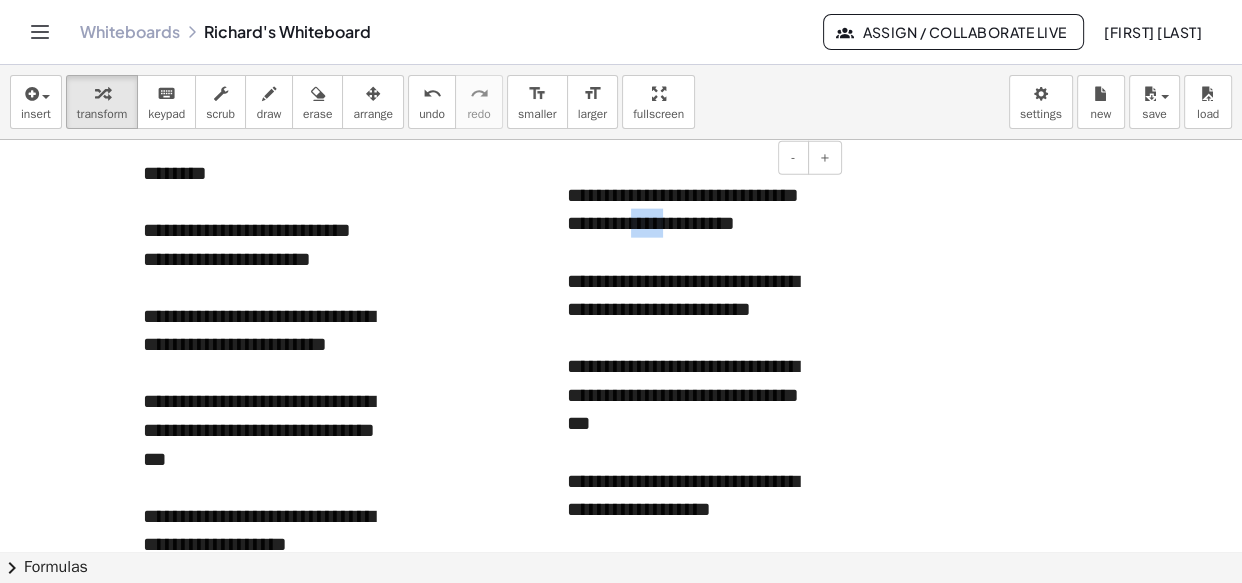 drag, startPoint x: 705, startPoint y: 229, endPoint x: 668, endPoint y: 227, distance: 37.054016 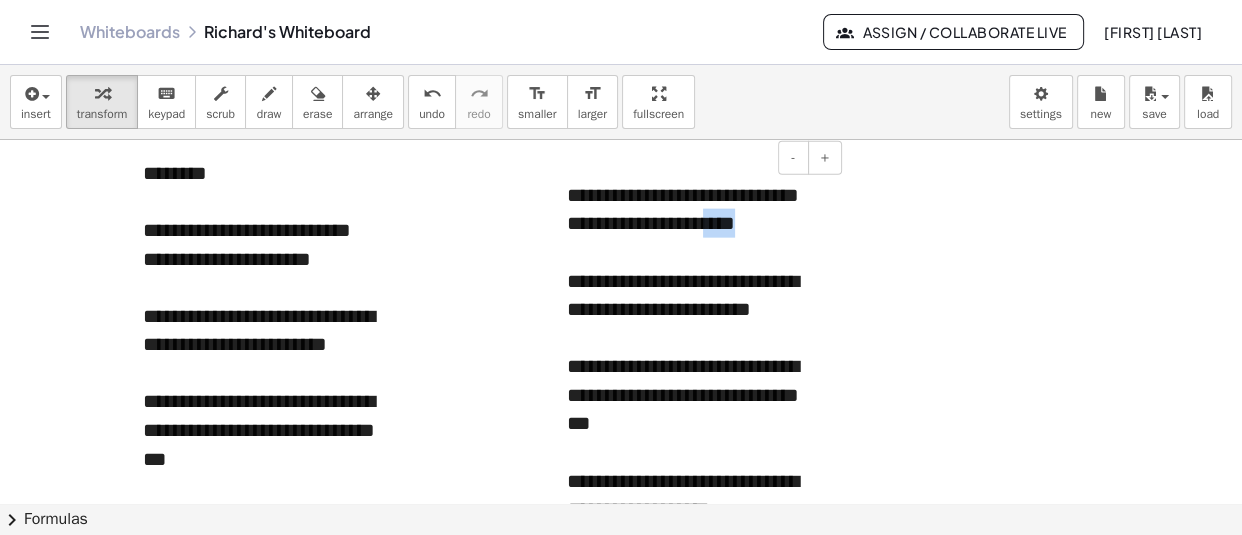drag, startPoint x: 776, startPoint y: 231, endPoint x: 738, endPoint y: 229, distance: 38.052597 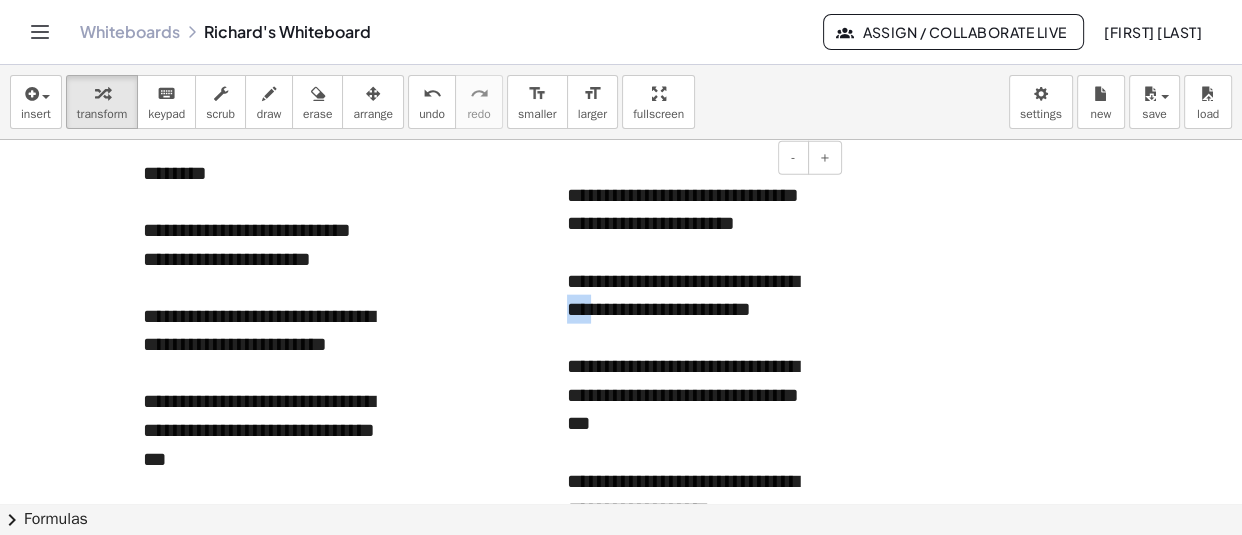 drag, startPoint x: 602, startPoint y: 309, endPoint x: 569, endPoint y: 310, distance: 33.01515 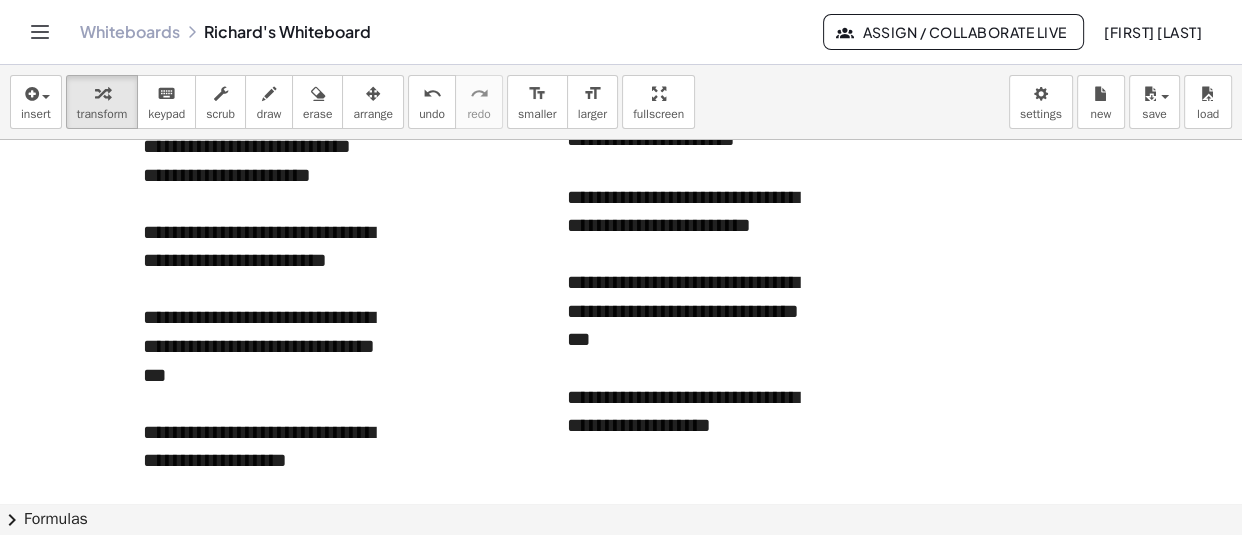 scroll, scrollTop: 4389, scrollLeft: 0, axis: vertical 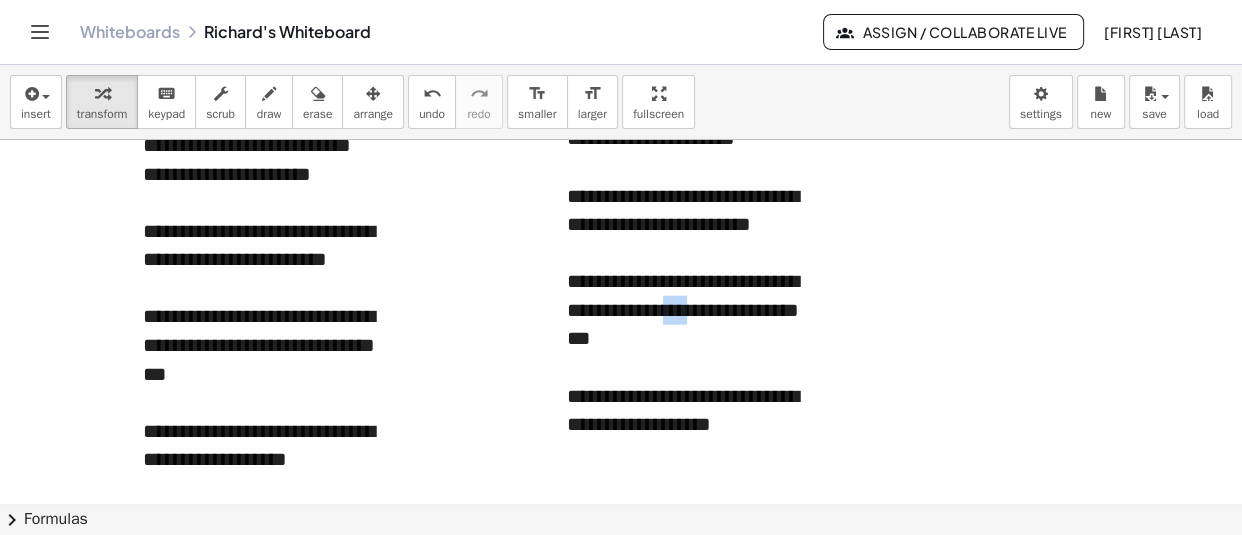 drag, startPoint x: 720, startPoint y: 305, endPoint x: 692, endPoint y: 306, distance: 28.01785 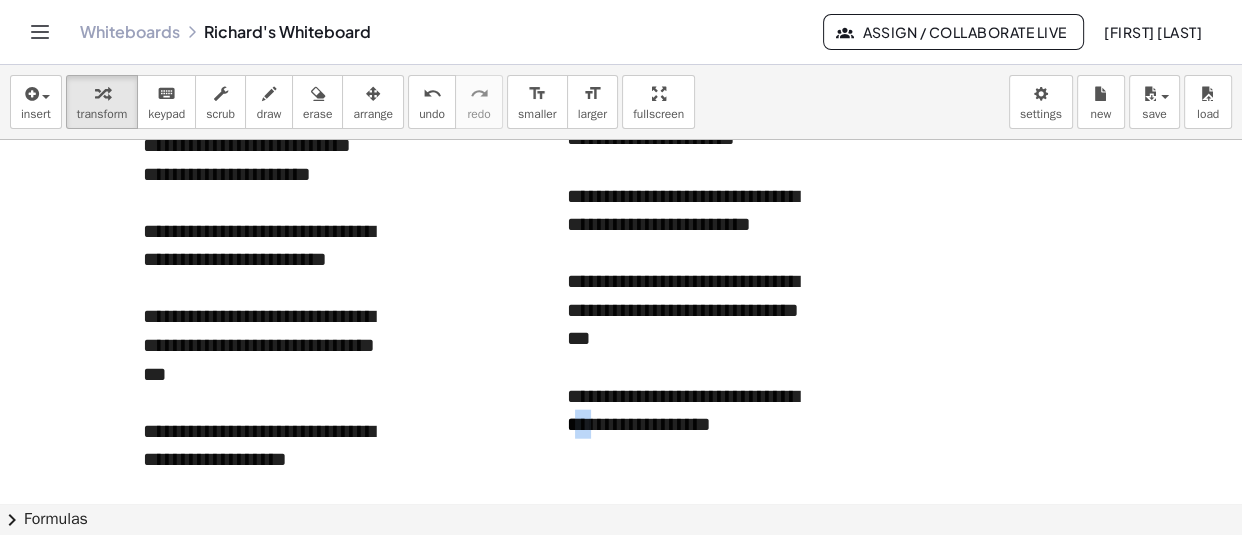 drag, startPoint x: 605, startPoint y: 423, endPoint x: 580, endPoint y: 422, distance: 25.019993 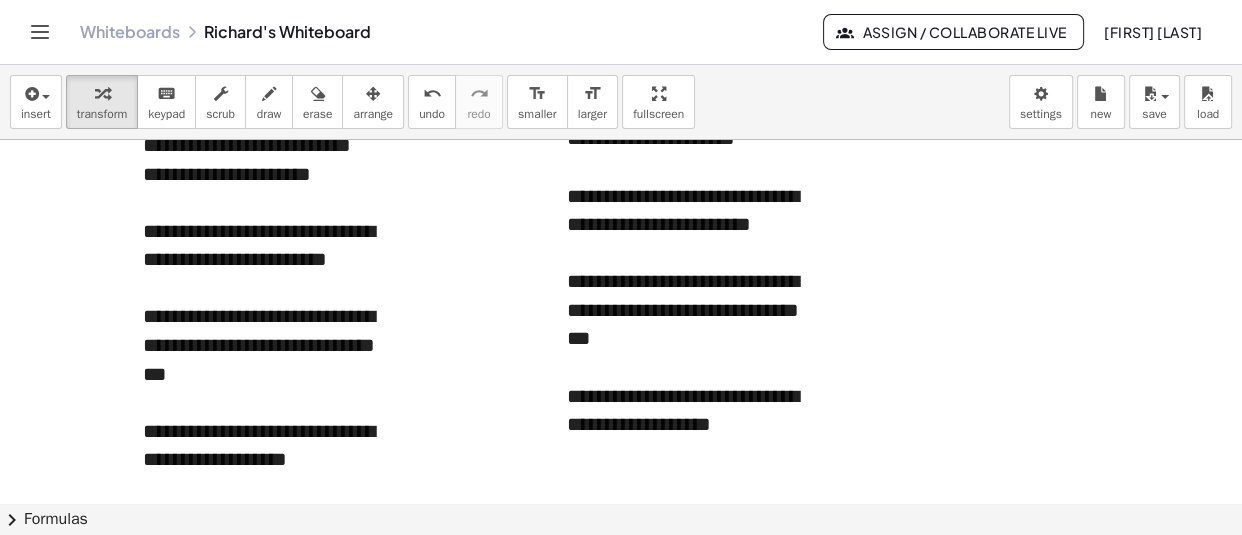 click on "**********" at bounding box center (697, 410) 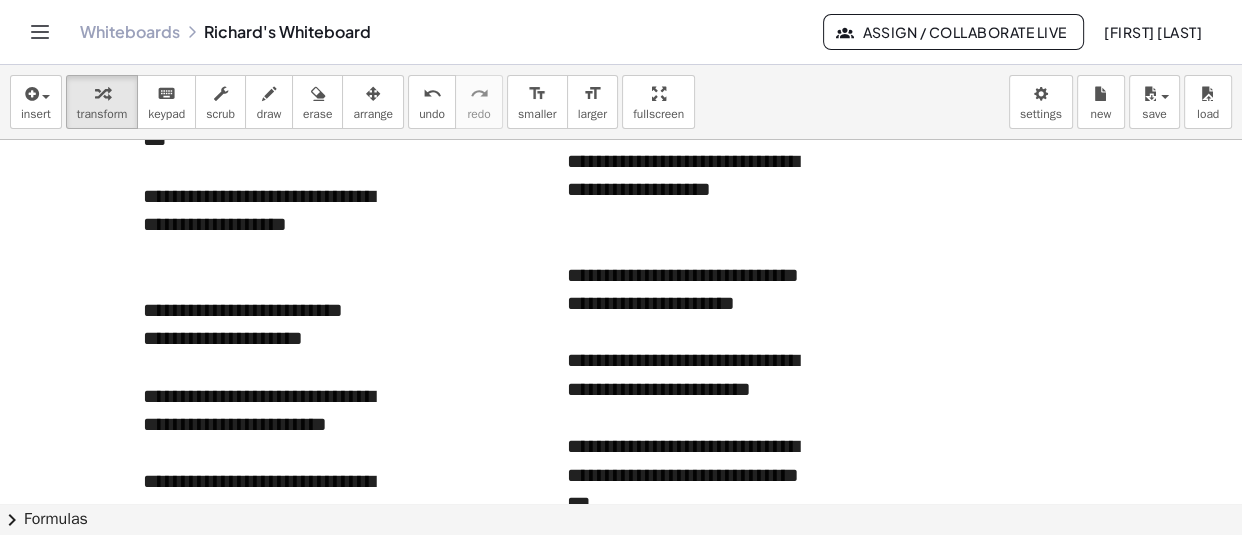 scroll, scrollTop: 4623, scrollLeft: 0, axis: vertical 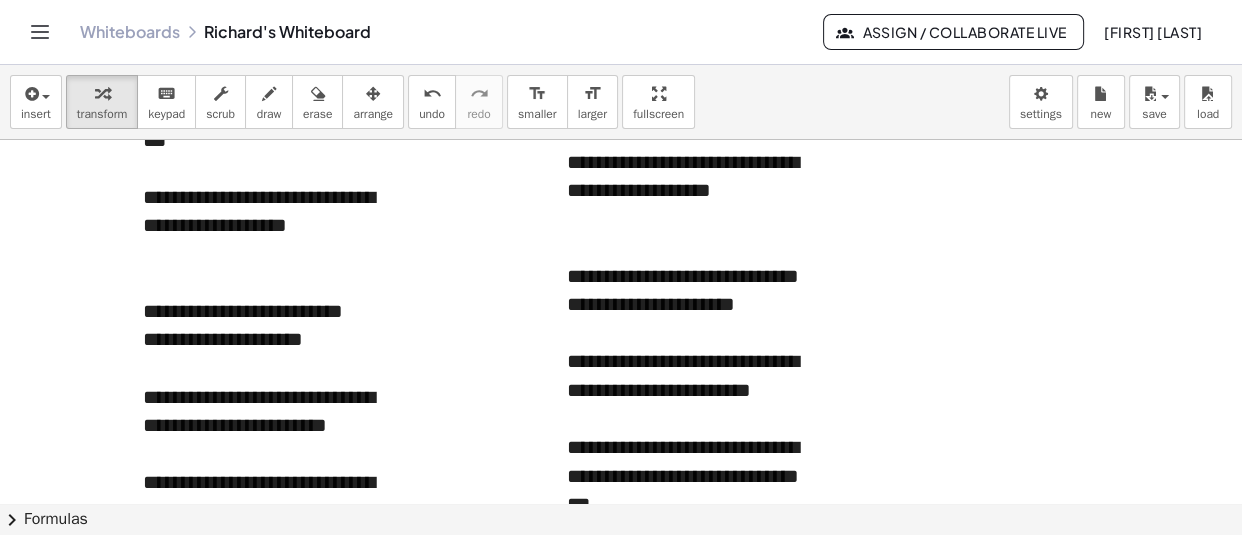 click on "**********" at bounding box center [697, 375] 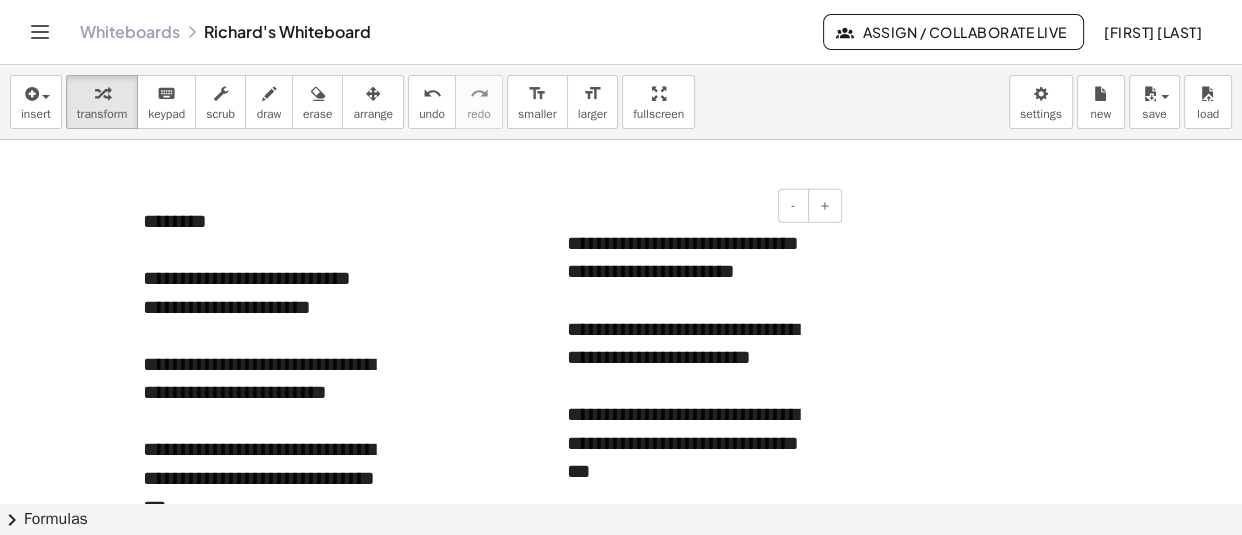 scroll, scrollTop: 4246, scrollLeft: 0, axis: vertical 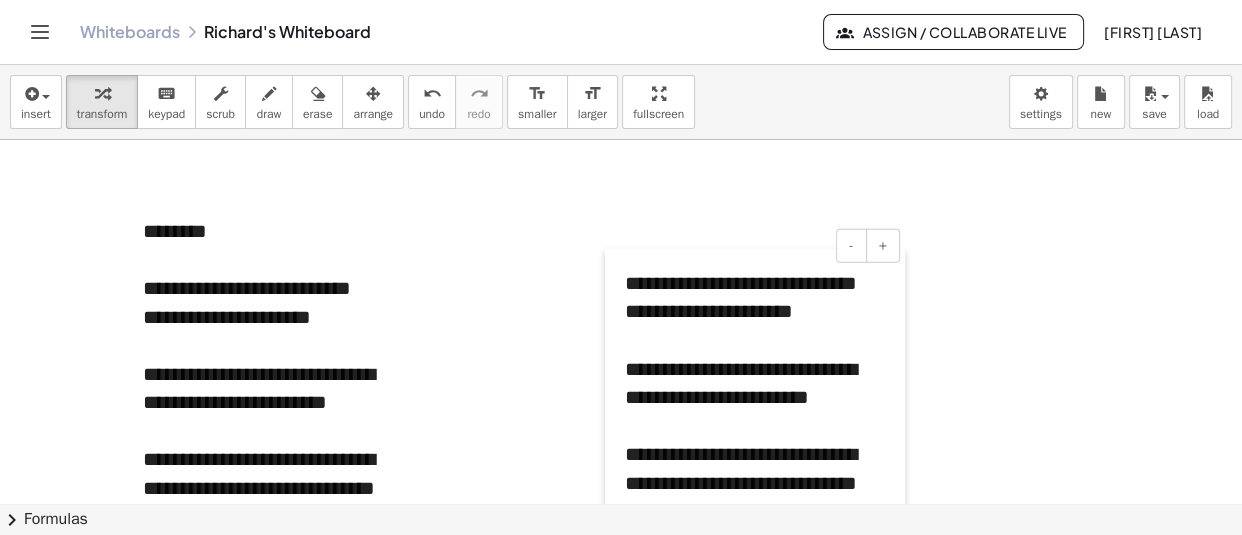 drag, startPoint x: 556, startPoint y: 308, endPoint x: 614, endPoint y: 338, distance: 65.29931 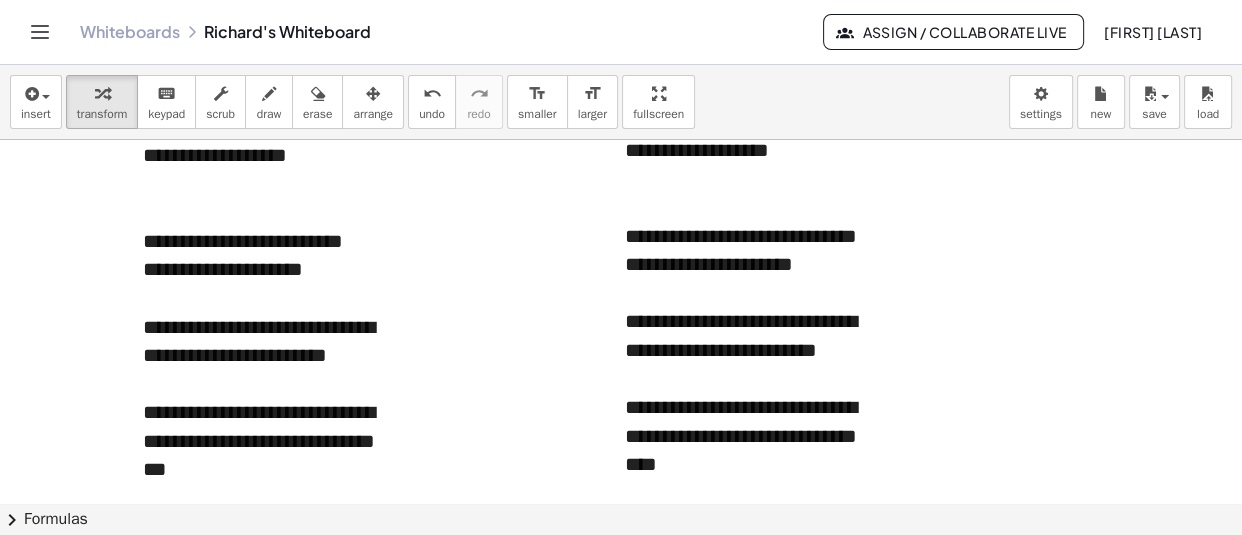 scroll, scrollTop: 4682, scrollLeft: 0, axis: vertical 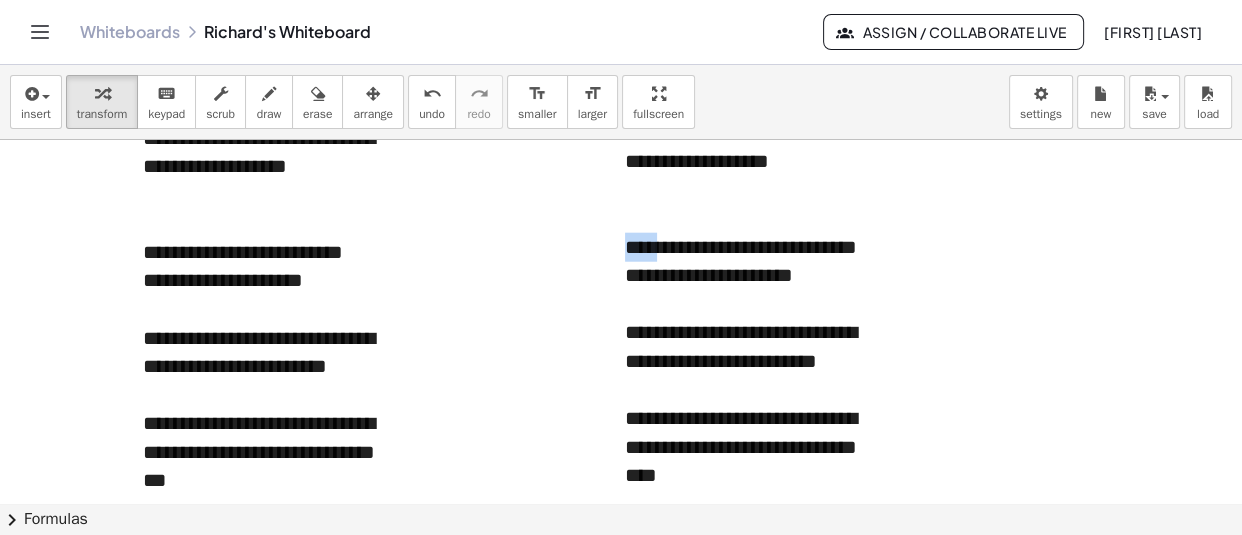 drag, startPoint x: 664, startPoint y: 243, endPoint x: 628, endPoint y: 245, distance: 36.05551 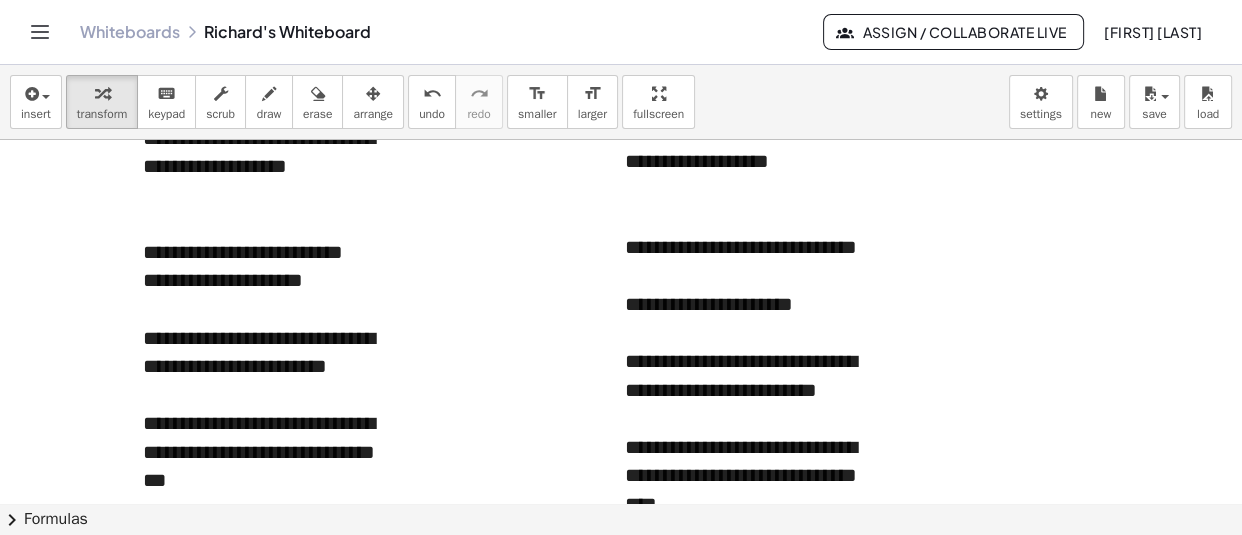 click on "**********" at bounding box center (755, 261) 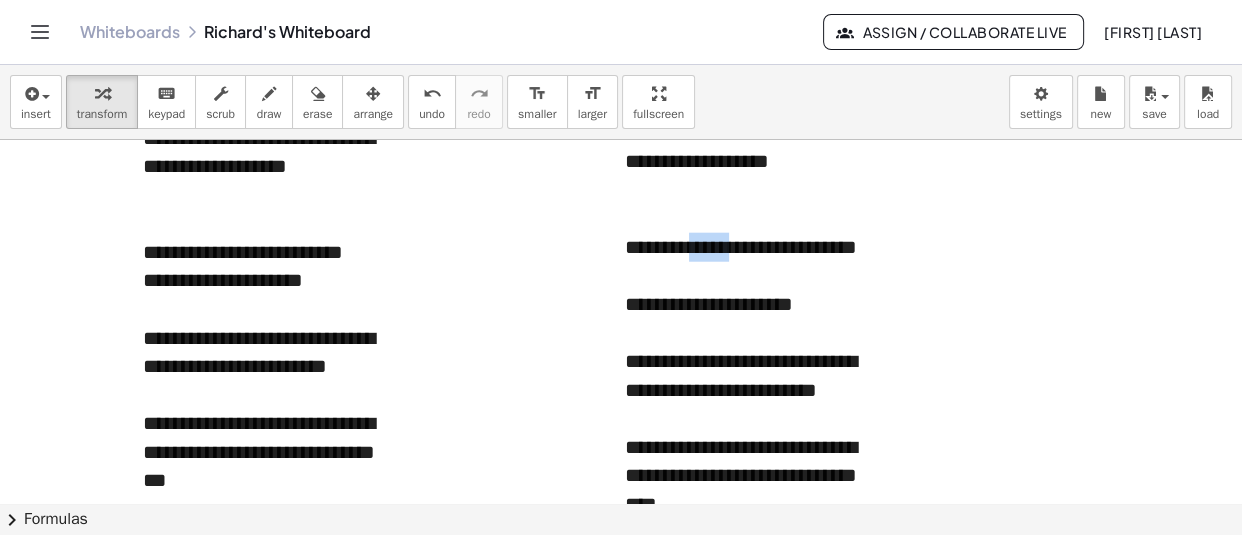drag, startPoint x: 747, startPoint y: 239, endPoint x: 694, endPoint y: 243, distance: 53.15073 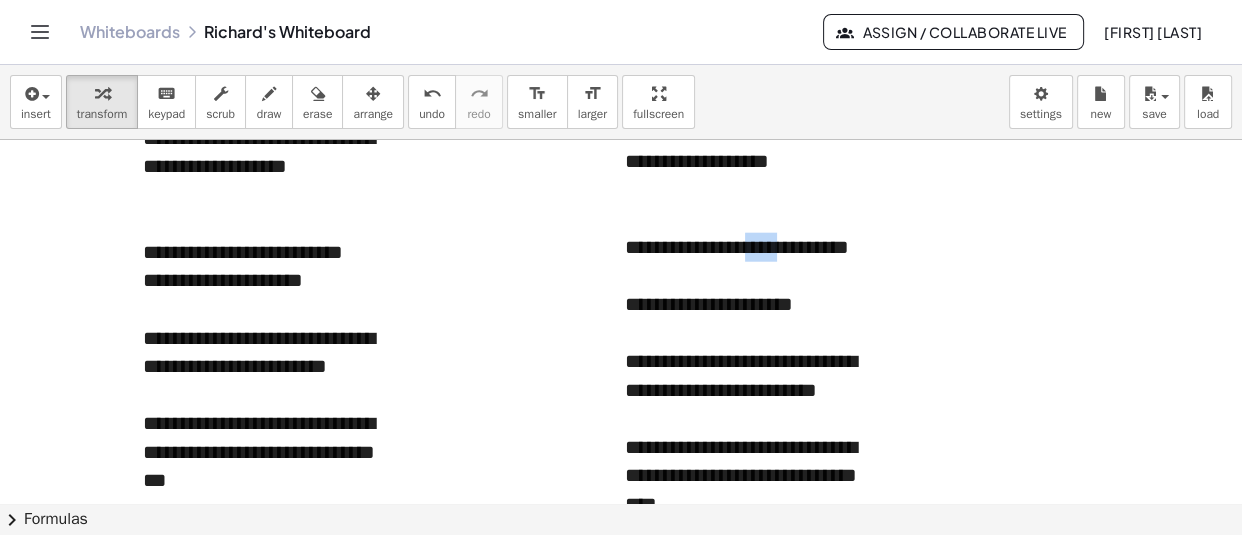 drag, startPoint x: 812, startPoint y: 244, endPoint x: 765, endPoint y: 246, distance: 47.042534 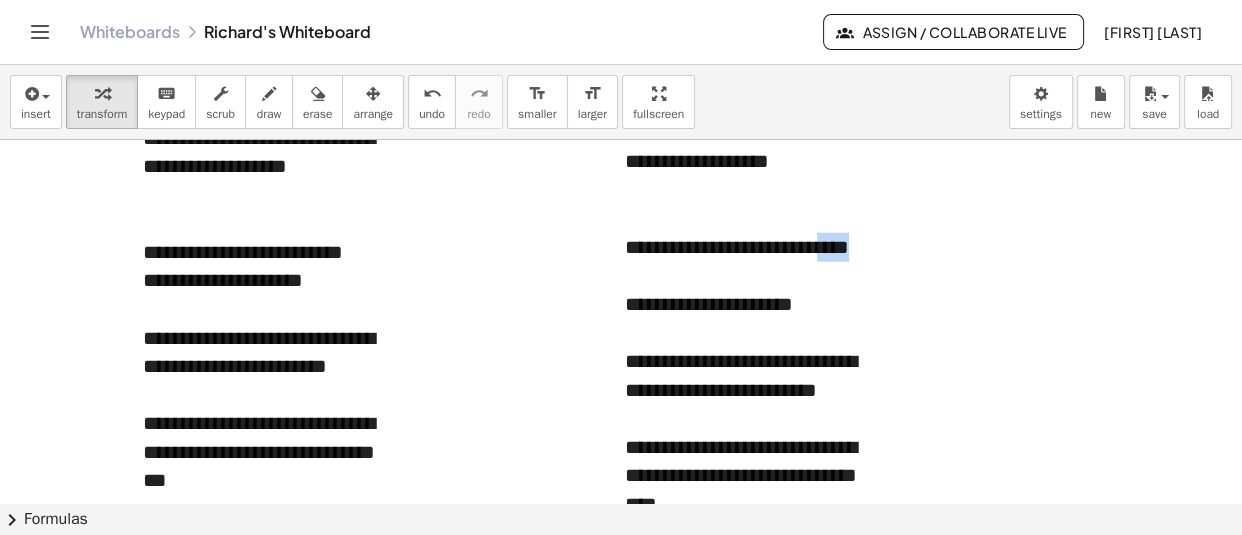 drag, startPoint x: 675, startPoint y: 271, endPoint x: 632, endPoint y: 273, distance: 43.046486 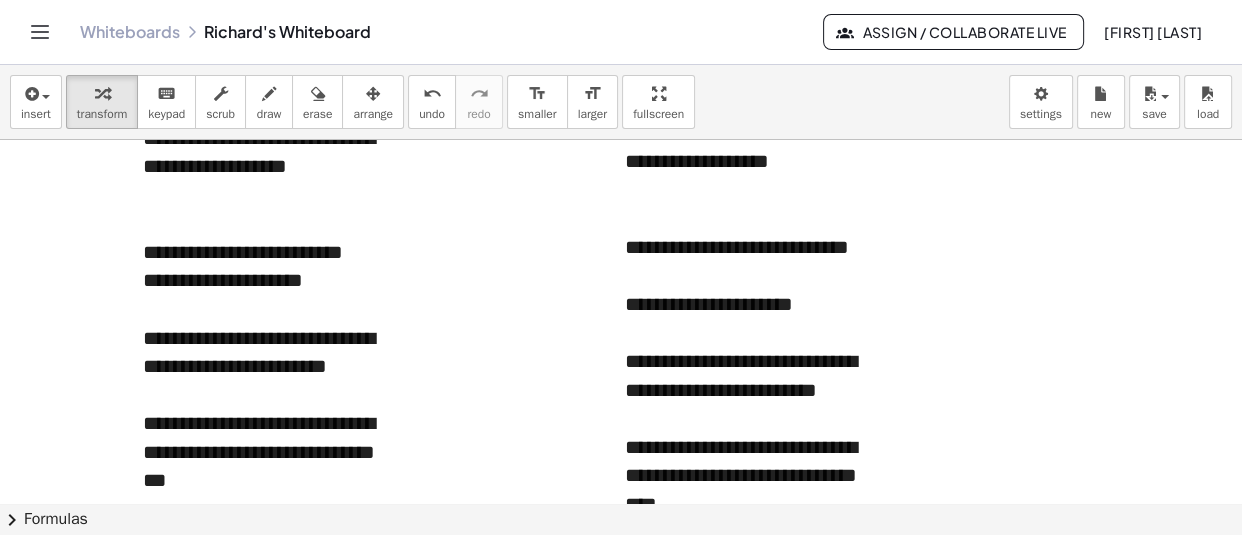 click on "**********" at bounding box center (755, 261) 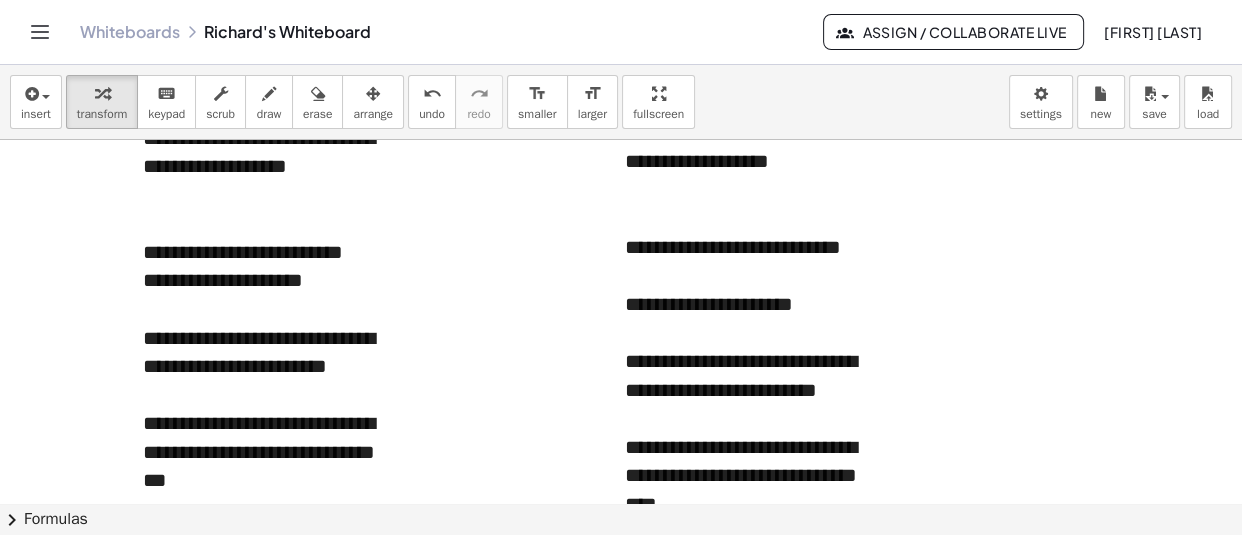 click on "**********" at bounding box center [755, 261] 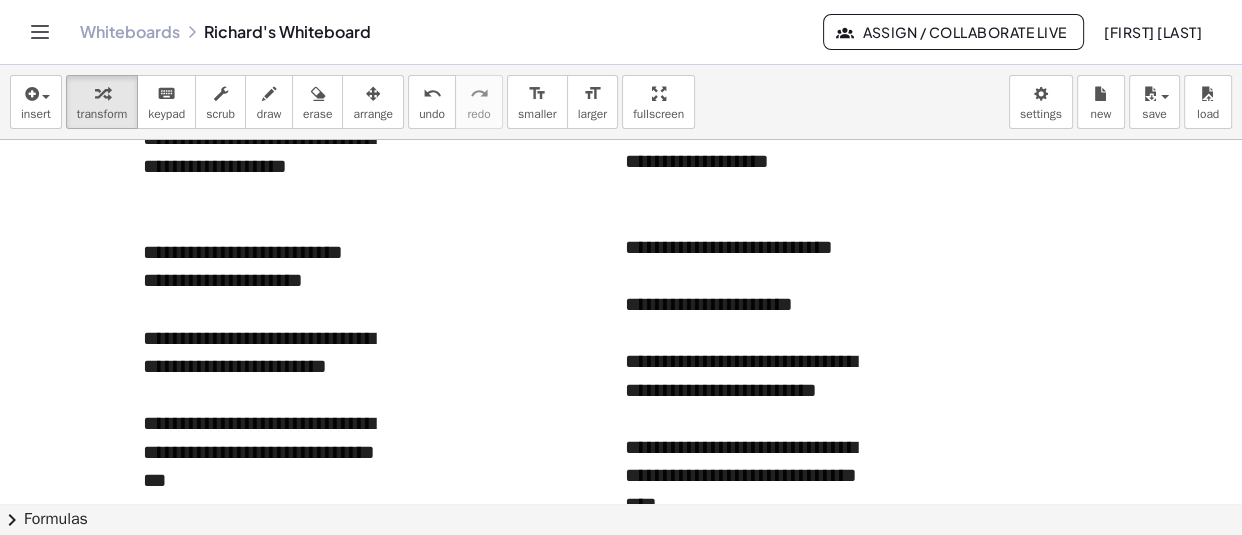 click on "**********" at bounding box center (755, 261) 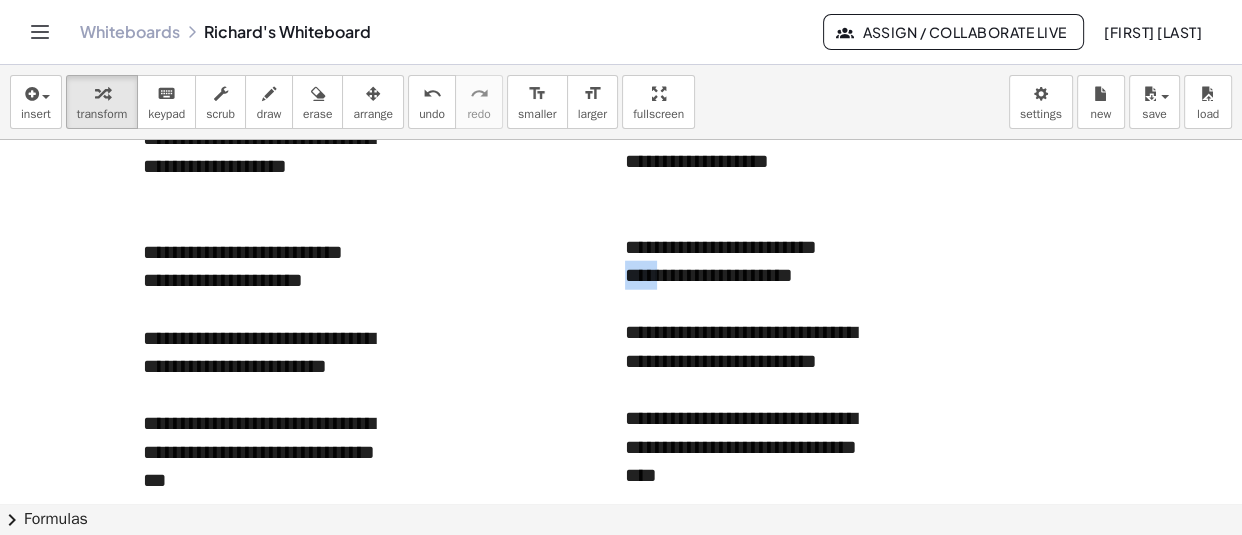 drag, startPoint x: 703, startPoint y: 274, endPoint x: 658, endPoint y: 276, distance: 45.044422 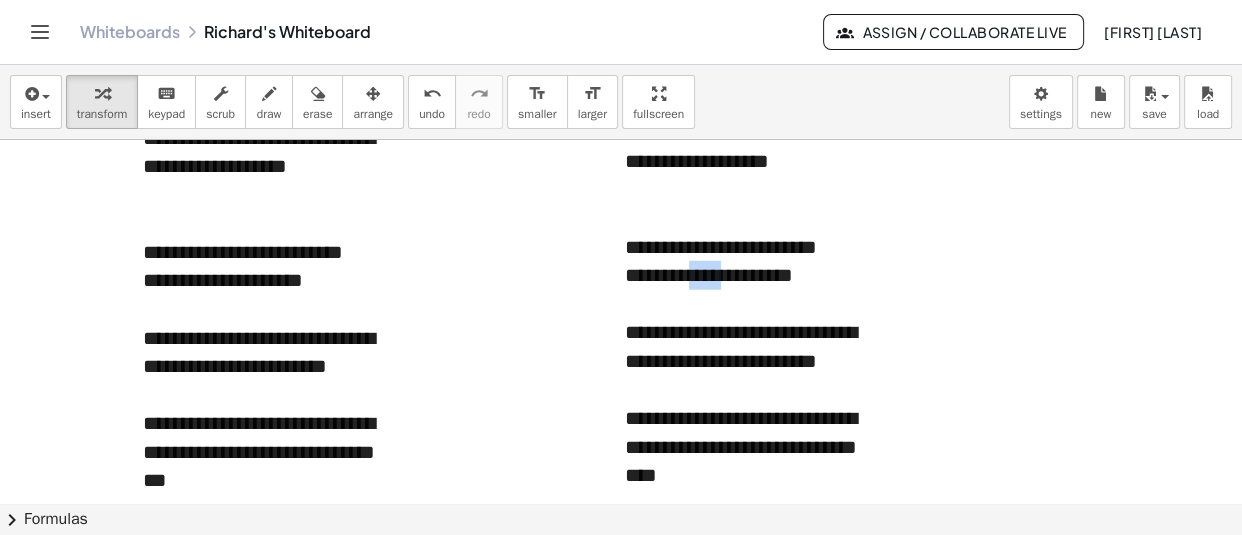 drag, startPoint x: 766, startPoint y: 271, endPoint x: 725, endPoint y: 271, distance: 41 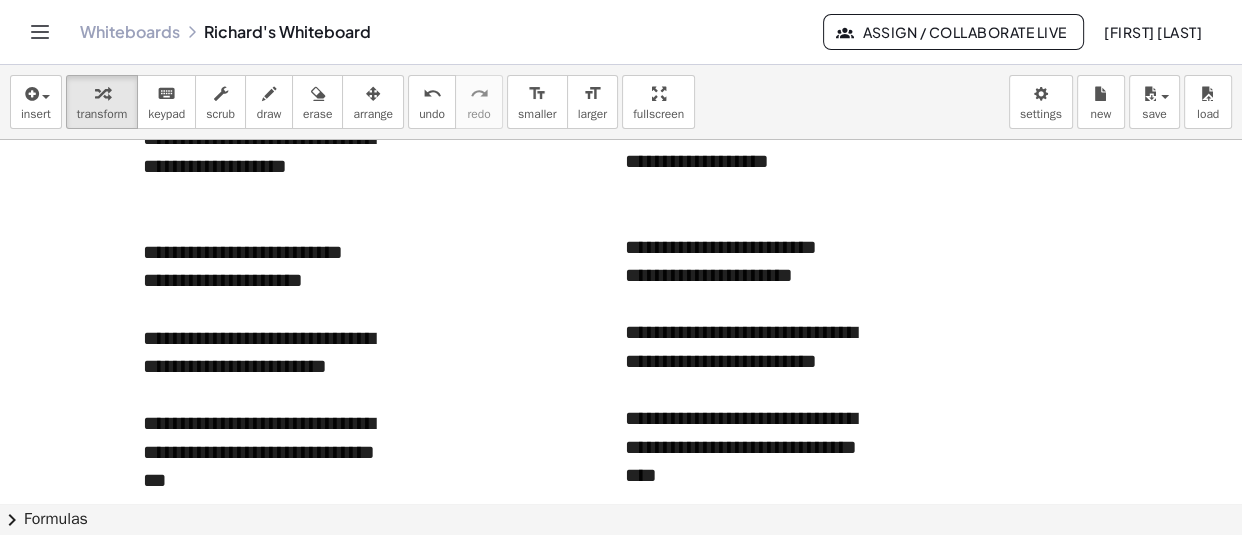 click on "**********" at bounding box center (755, 275) 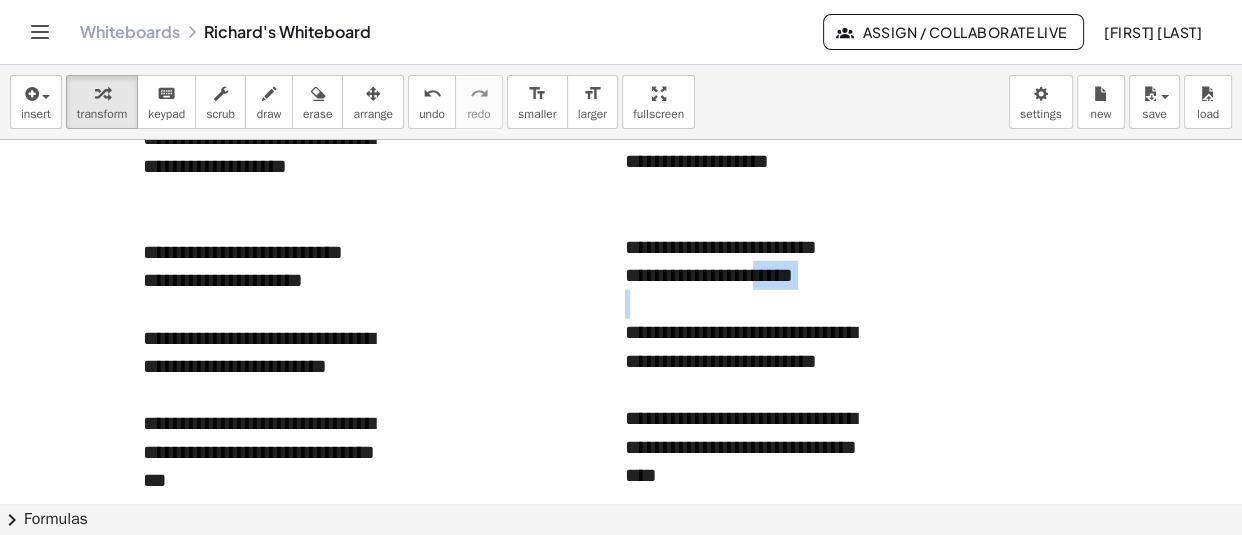 drag, startPoint x: 840, startPoint y: 276, endPoint x: 790, endPoint y: 277, distance: 50.01 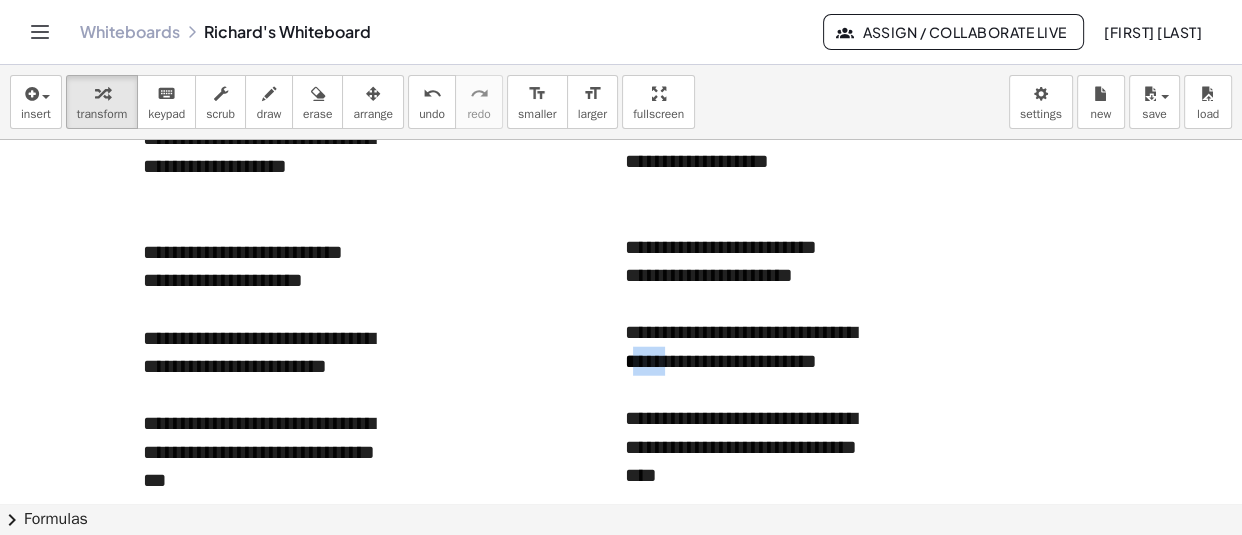drag, startPoint x: 722, startPoint y: 359, endPoint x: 677, endPoint y: 360, distance: 45.01111 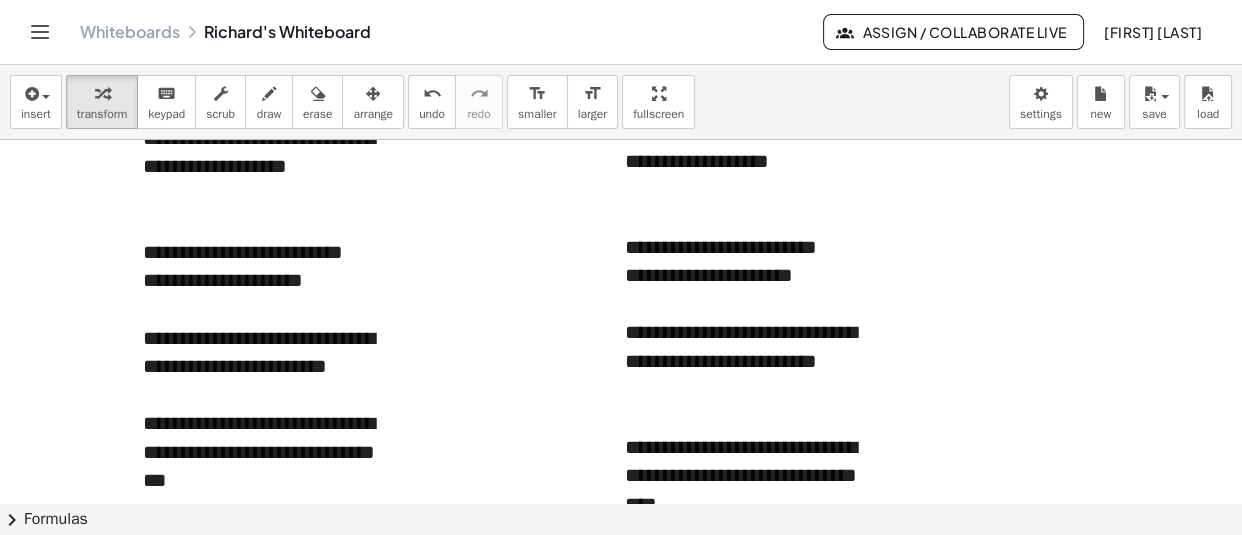 scroll, scrollTop: 4796, scrollLeft: 0, axis: vertical 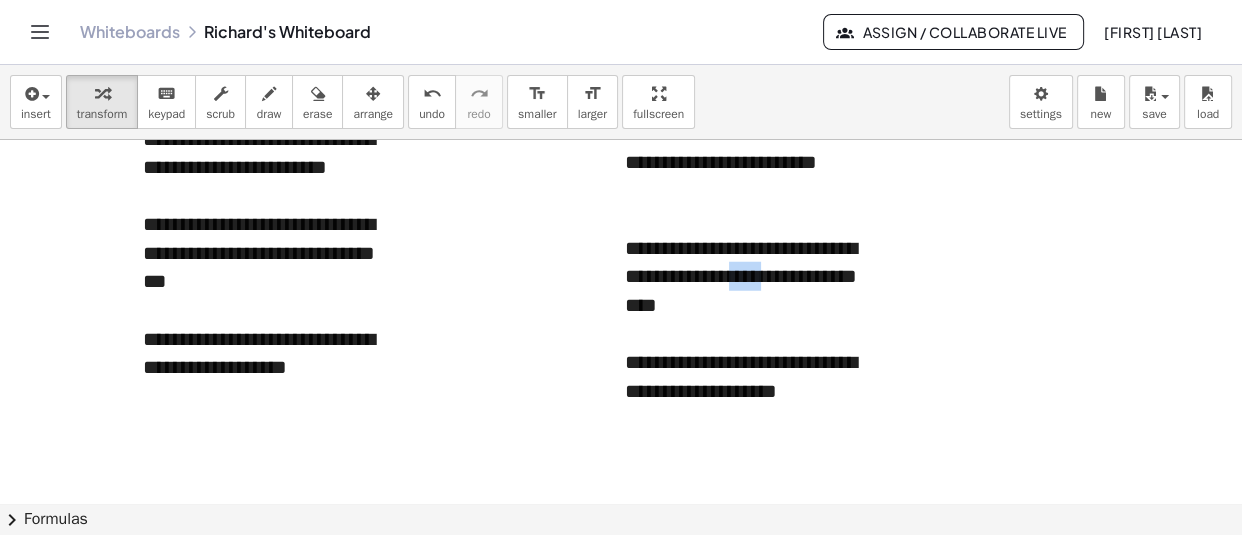 drag, startPoint x: 824, startPoint y: 278, endPoint x: 787, endPoint y: 280, distance: 37.054016 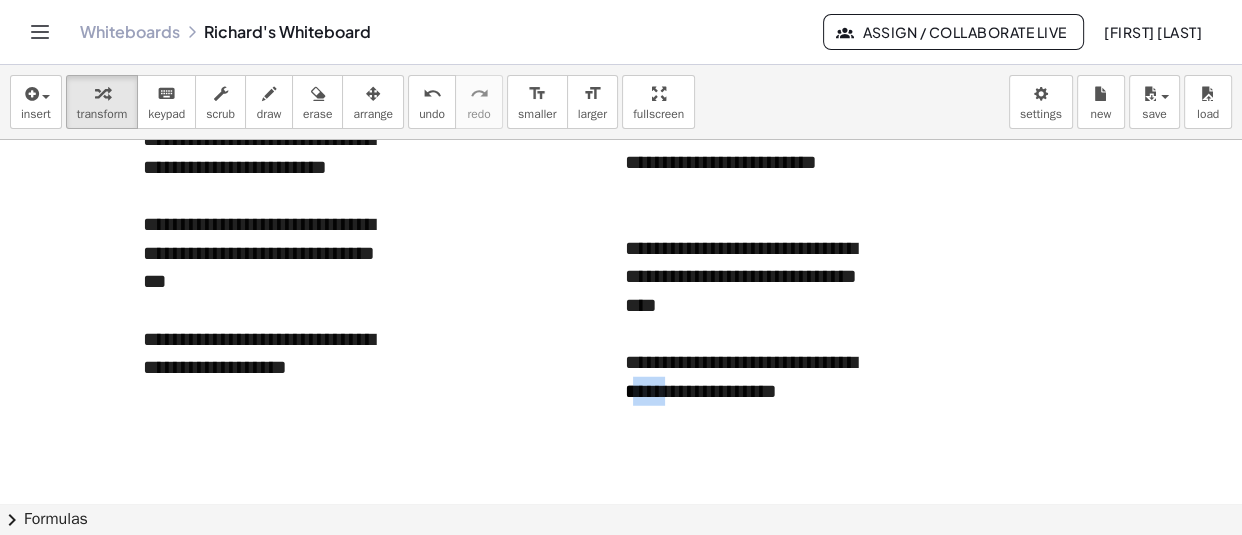 drag, startPoint x: 720, startPoint y: 390, endPoint x: 680, endPoint y: 392, distance: 40.04997 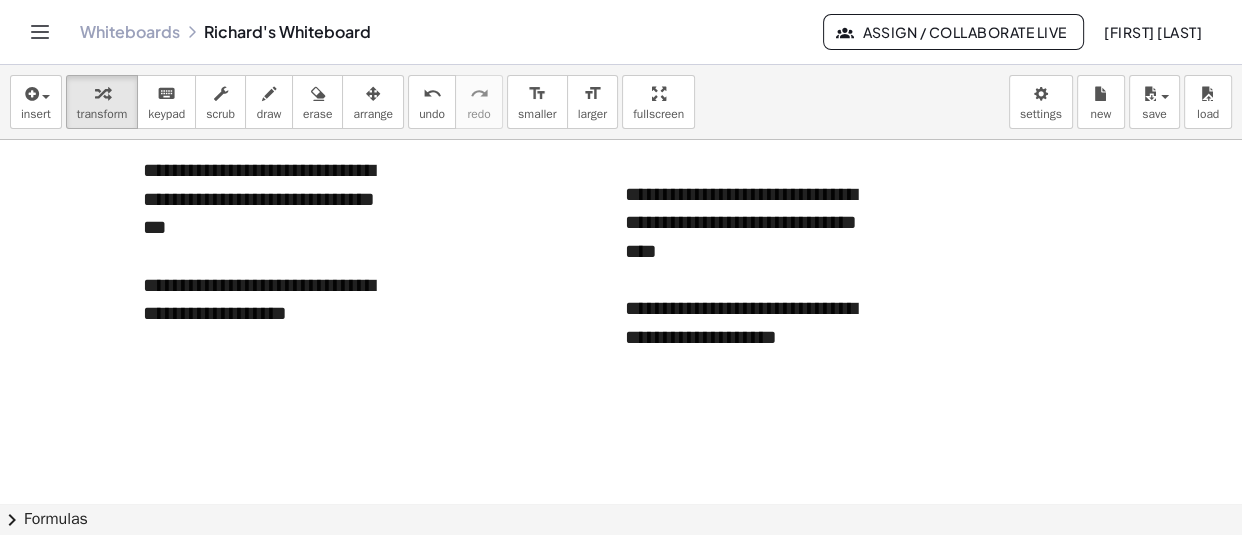 scroll, scrollTop: 4949, scrollLeft: 0, axis: vertical 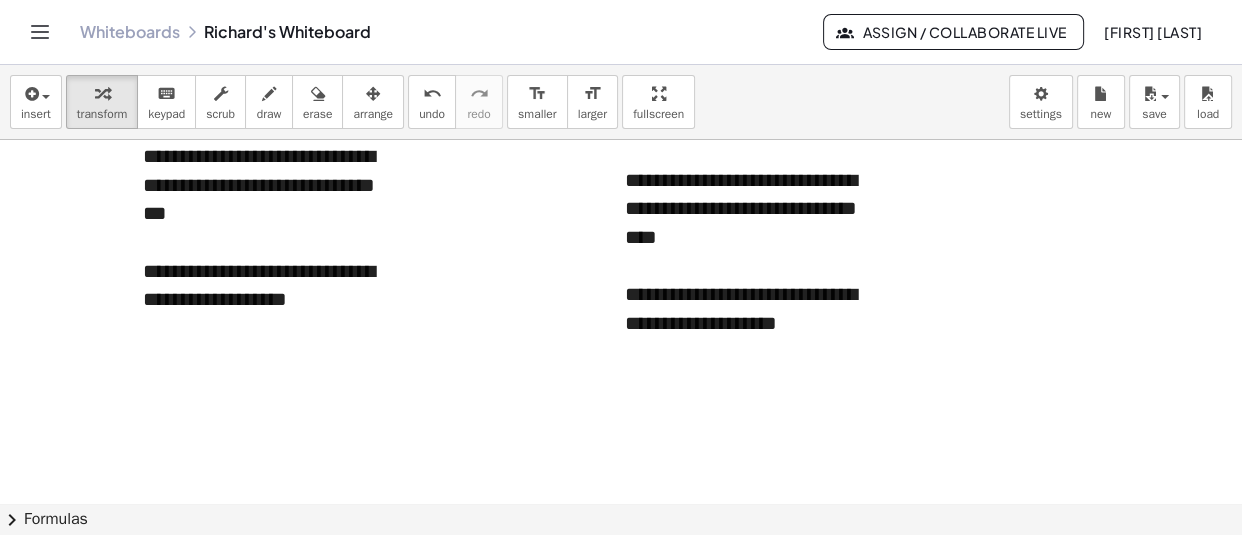 click at bounding box center [755, 380] 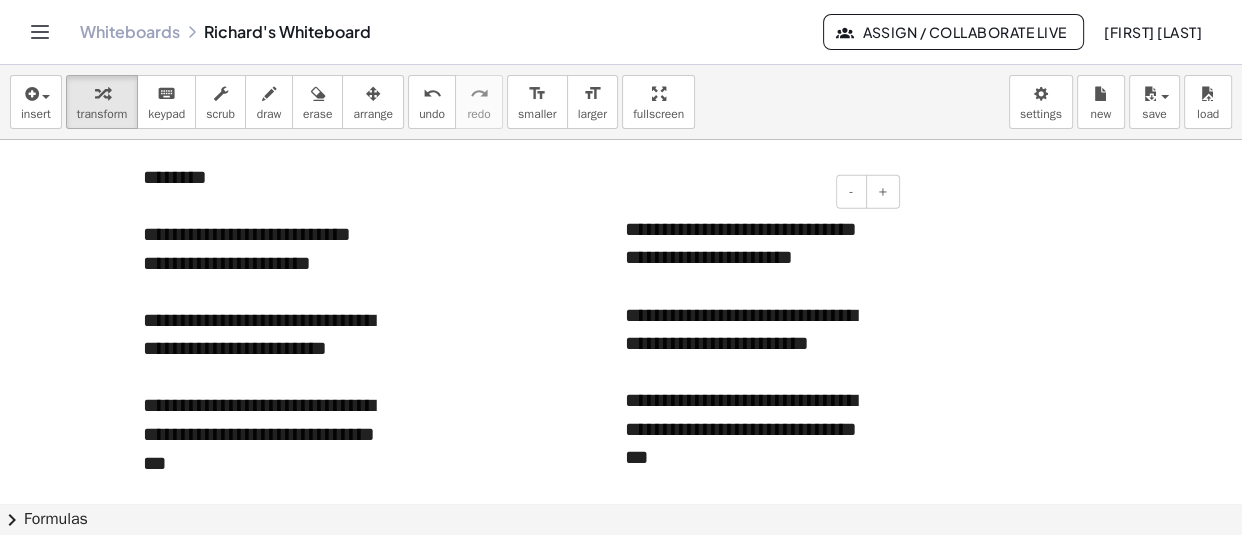 scroll, scrollTop: 4300, scrollLeft: 0, axis: vertical 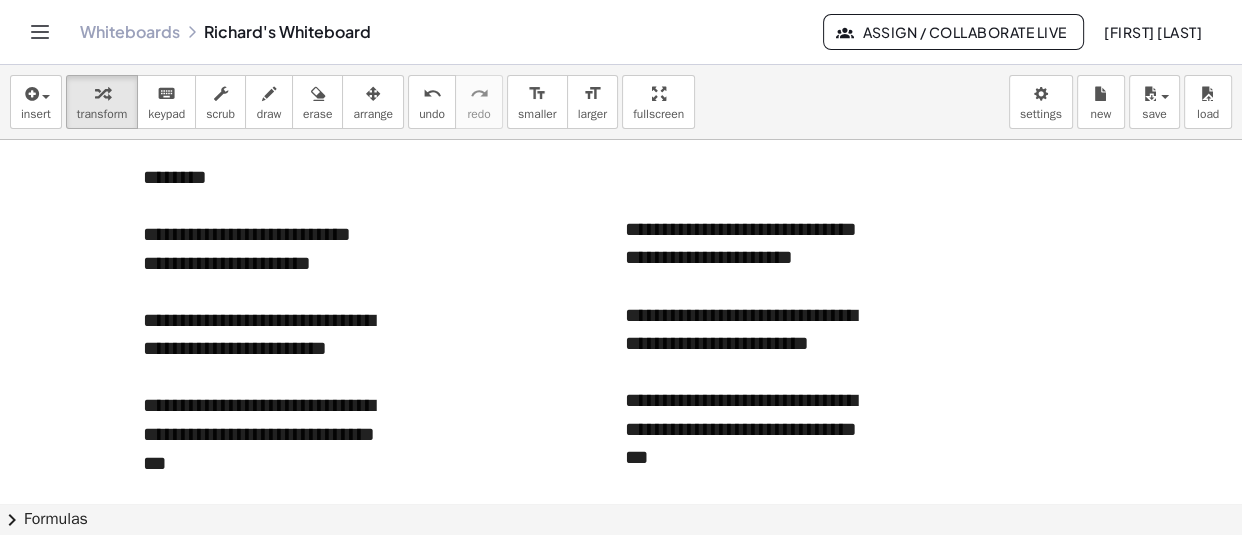 click at bounding box center (621, -1795) 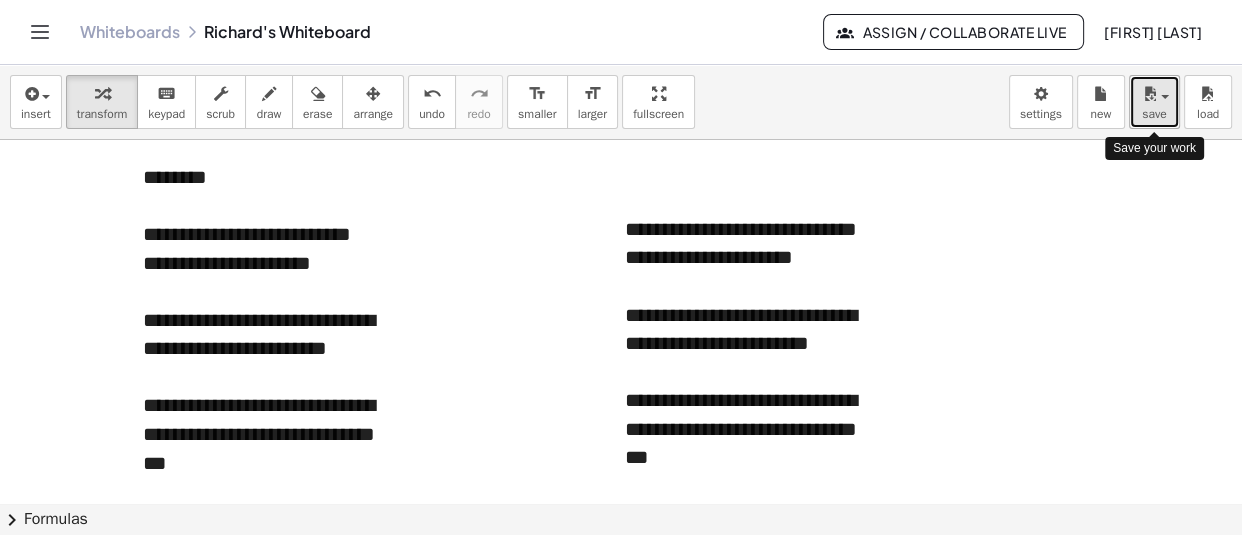 click on "save" at bounding box center (1154, 102) 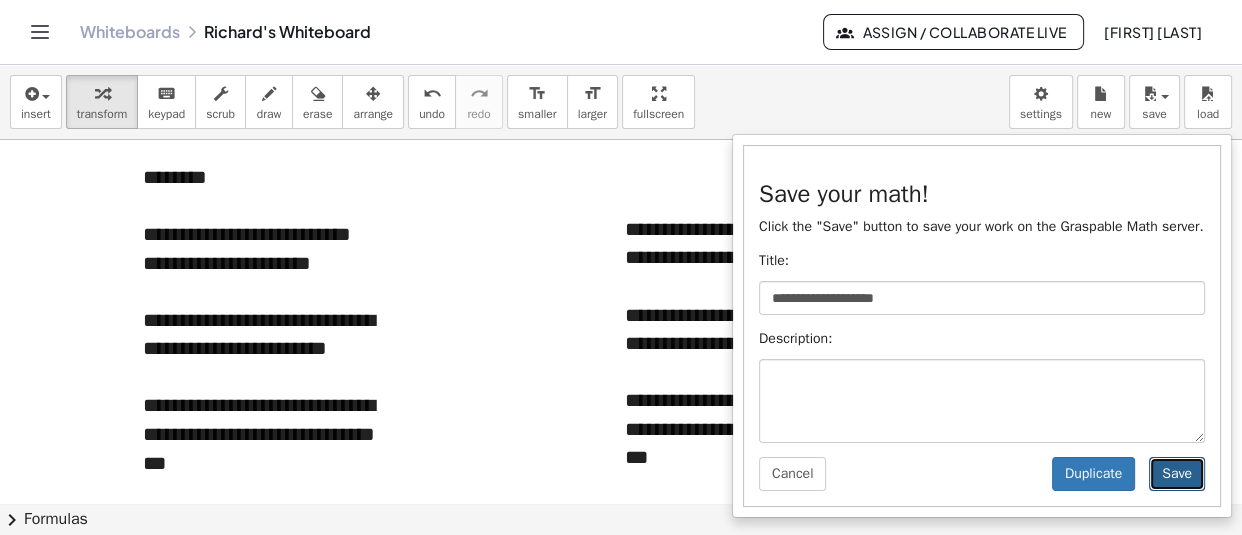 click on "Save" at bounding box center (1177, 474) 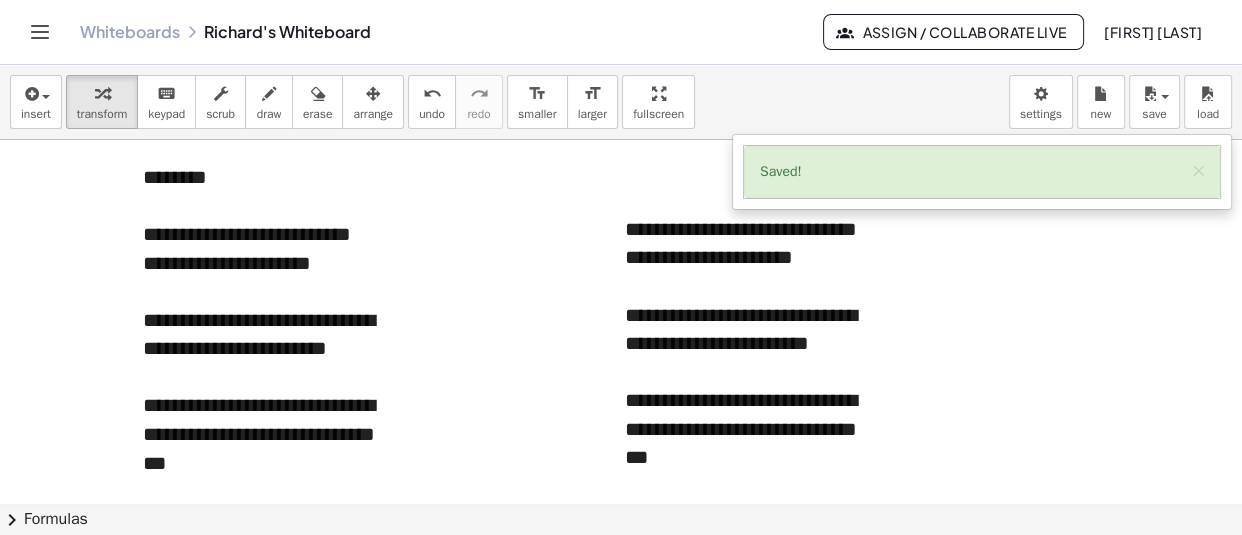 click at bounding box center (621, -1795) 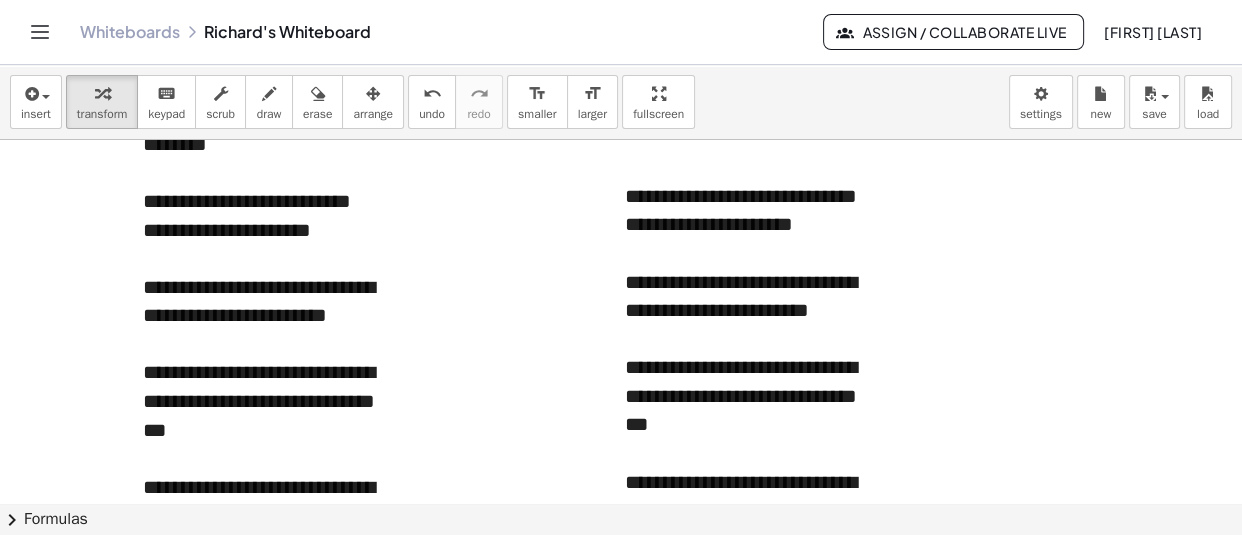 scroll, scrollTop: 4340, scrollLeft: 0, axis: vertical 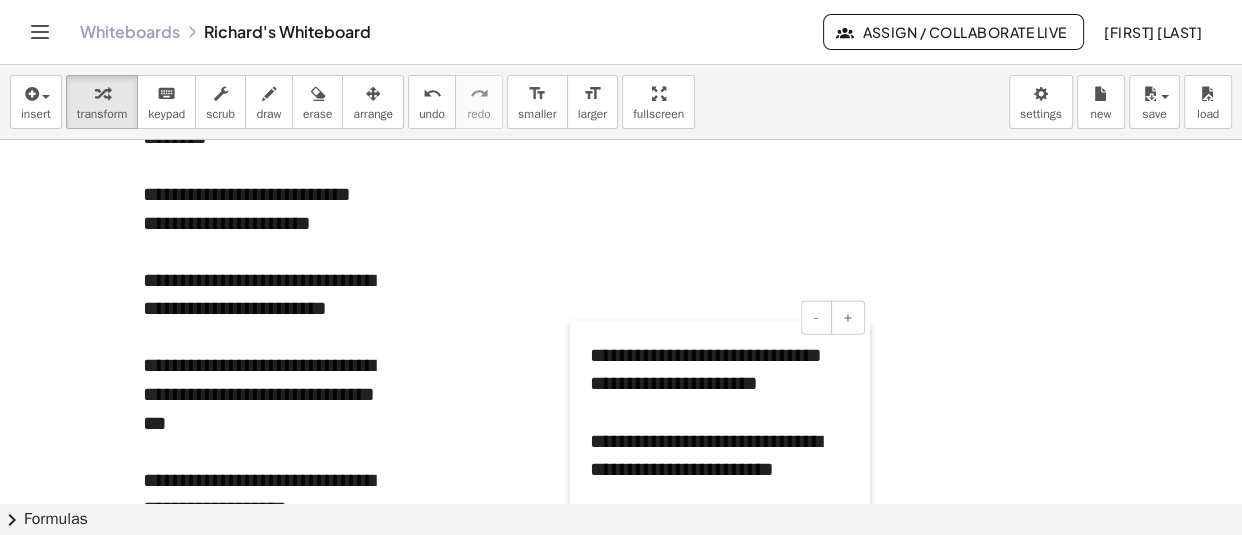 drag, startPoint x: 616, startPoint y: 320, endPoint x: 580, endPoint y: 570, distance: 252.5787 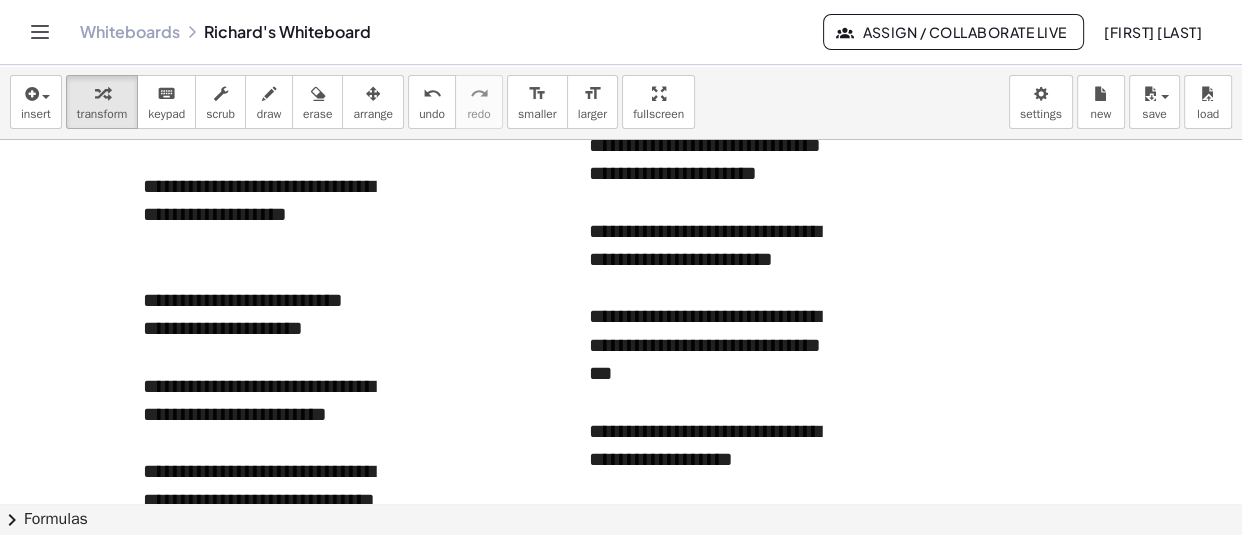 scroll, scrollTop: 4672, scrollLeft: 0, axis: vertical 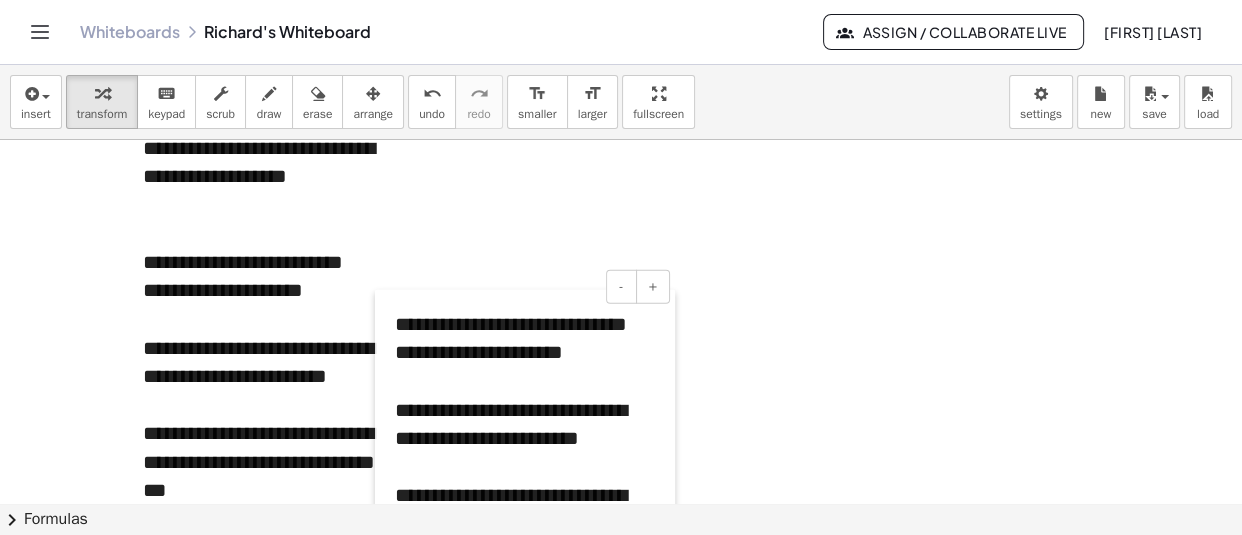 drag, startPoint x: 581, startPoint y: 290, endPoint x: 387, endPoint y: 507, distance: 291.0756 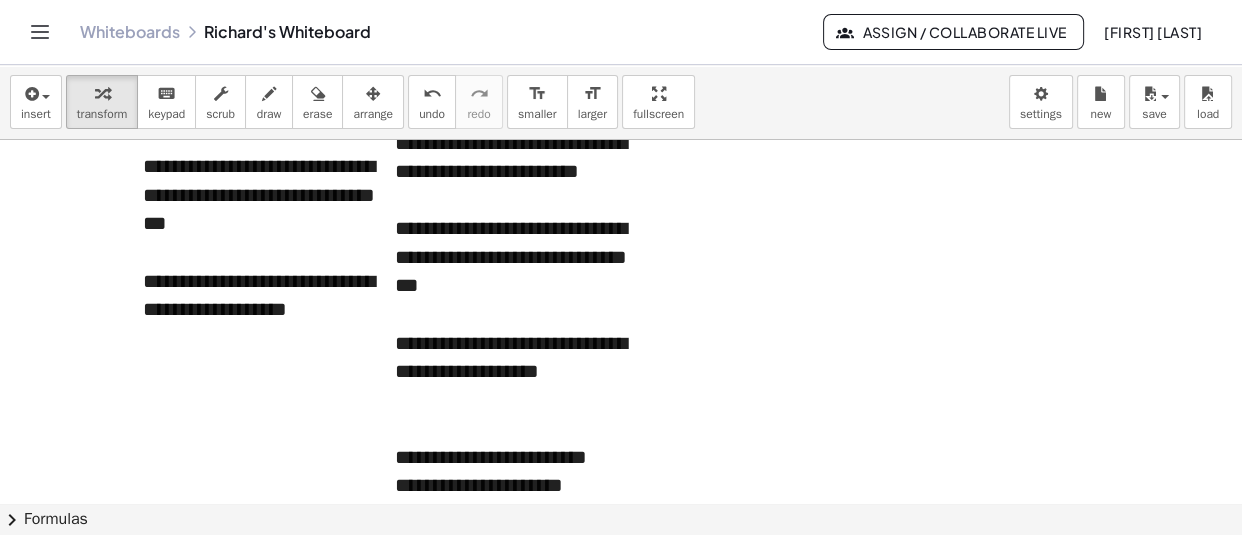 scroll, scrollTop: 4940, scrollLeft: 0, axis: vertical 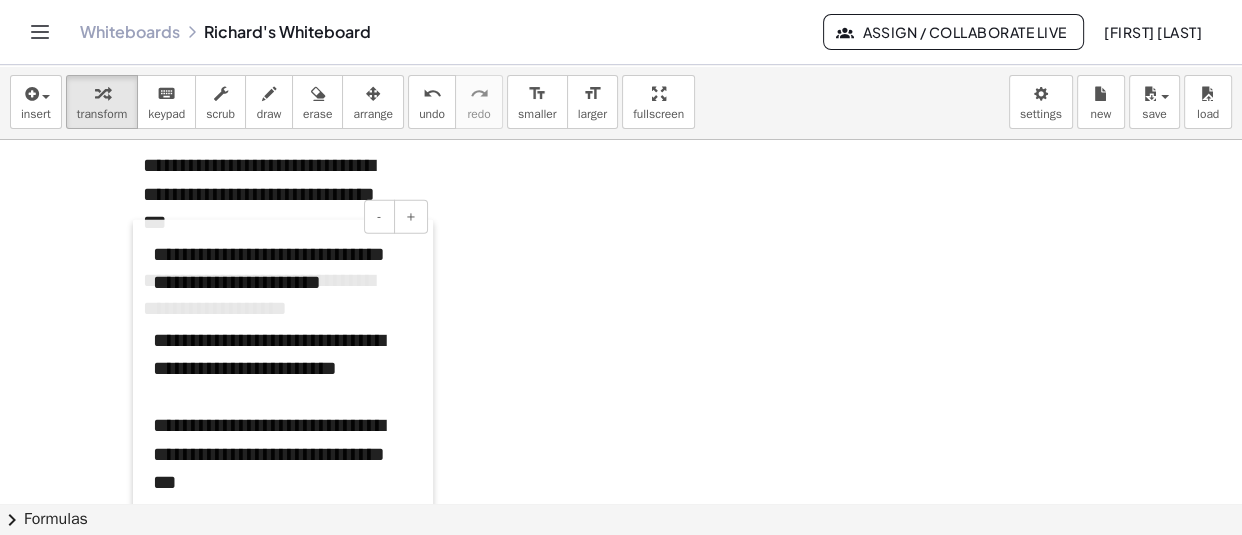 drag, startPoint x: 387, startPoint y: 372, endPoint x: 130, endPoint y: 567, distance: 322.605 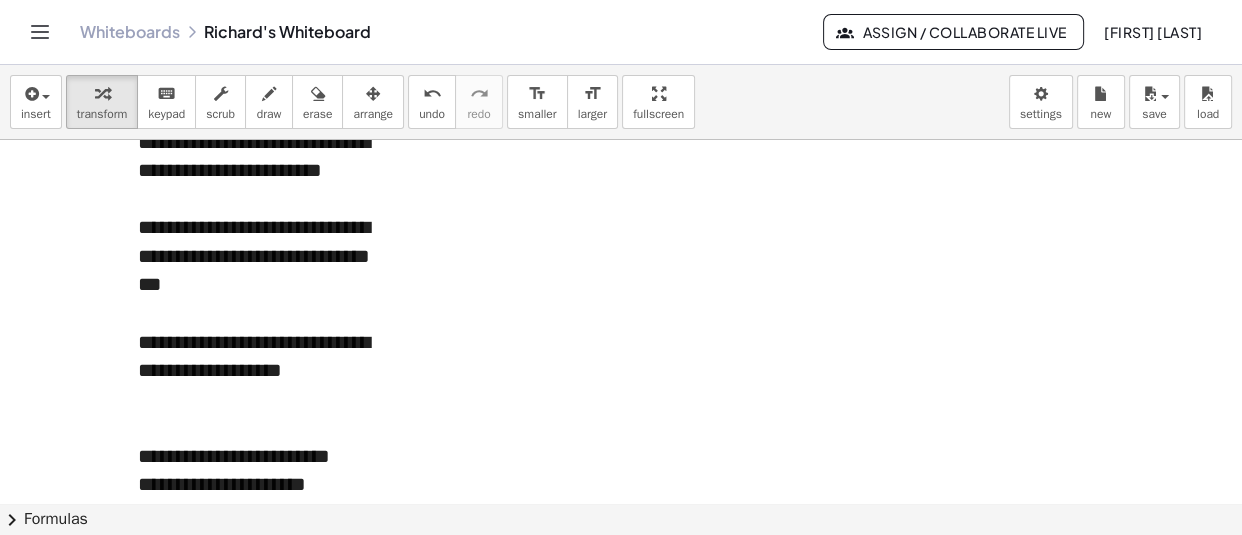 scroll, scrollTop: 5139, scrollLeft: 0, axis: vertical 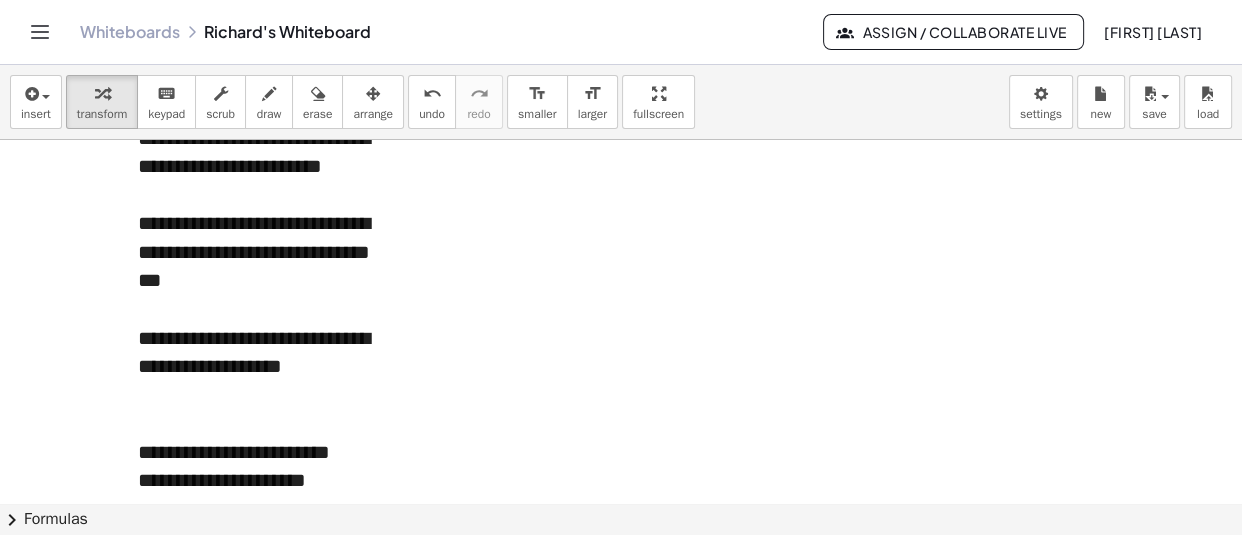 click on "**********" at bounding box center [621, -2083] 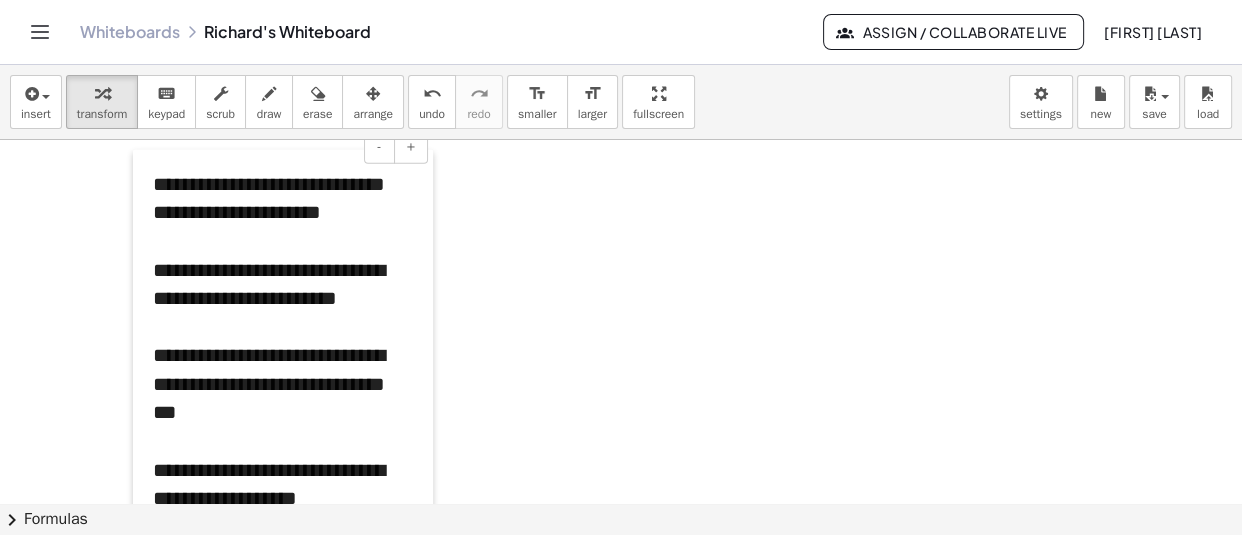 drag, startPoint x: 120, startPoint y: 236, endPoint x: 135, endPoint y: 368, distance: 132.84953 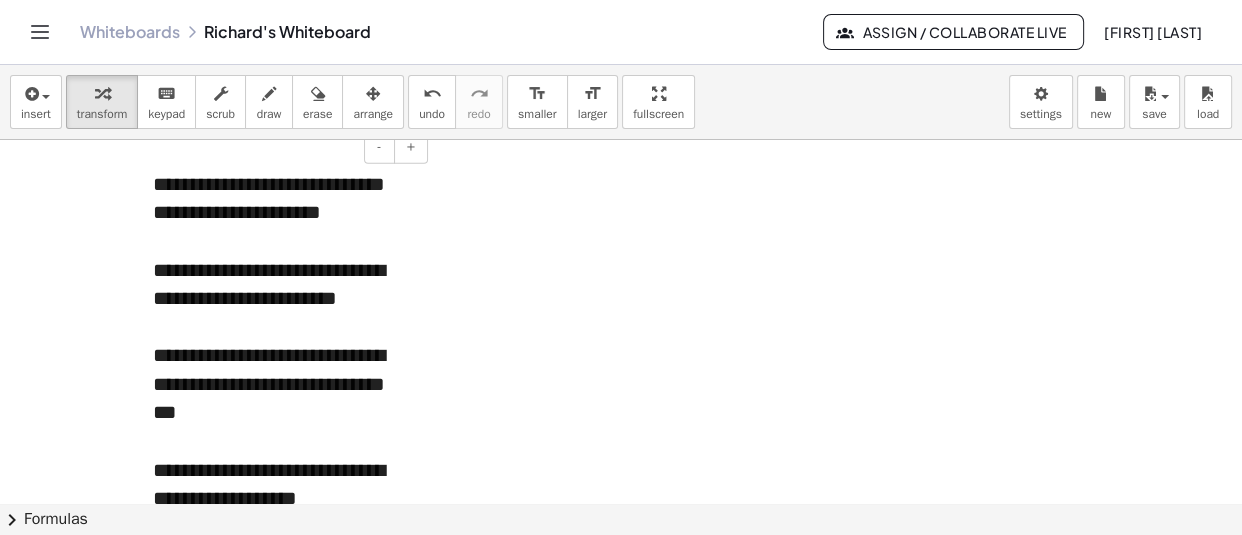 scroll, scrollTop: 5005, scrollLeft: 0, axis: vertical 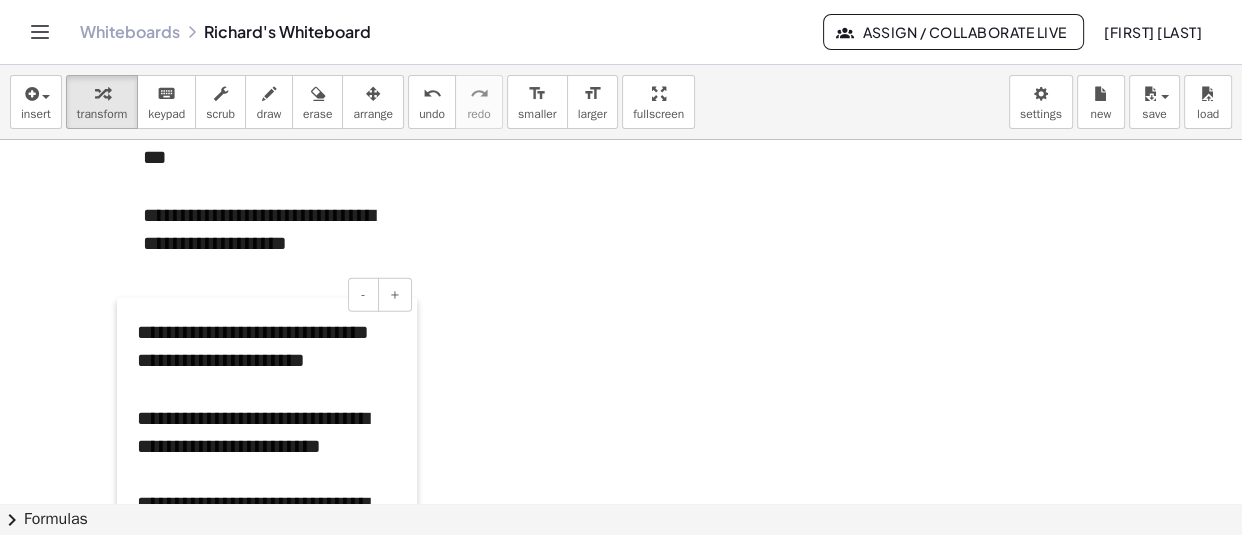 drag, startPoint x: 147, startPoint y: 373, endPoint x: 131, endPoint y: 387, distance: 21.260292 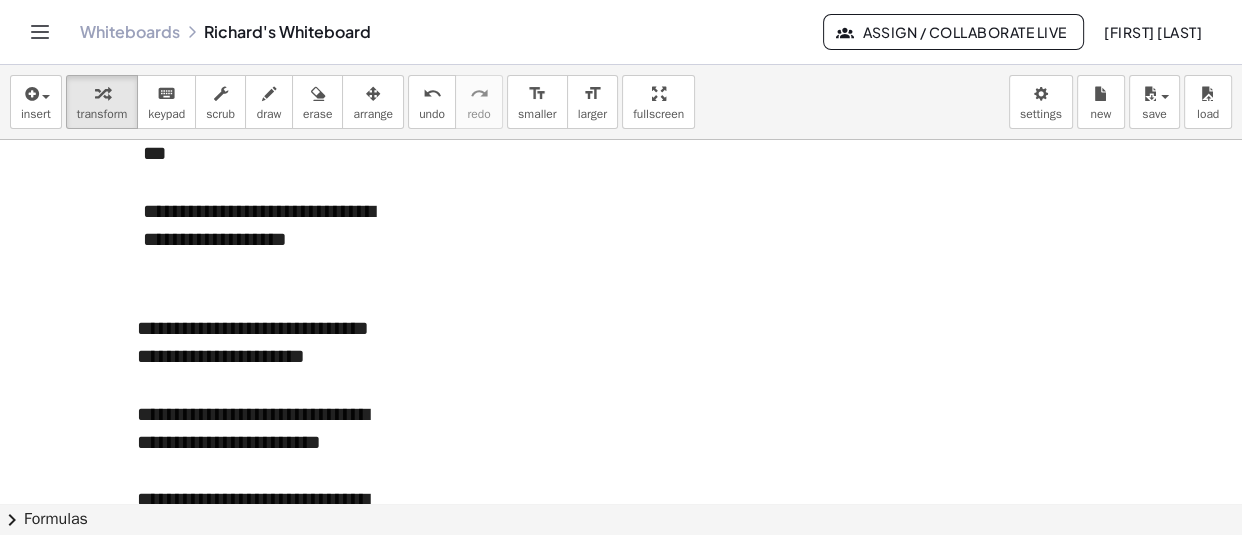 scroll, scrollTop: 5016, scrollLeft: 0, axis: vertical 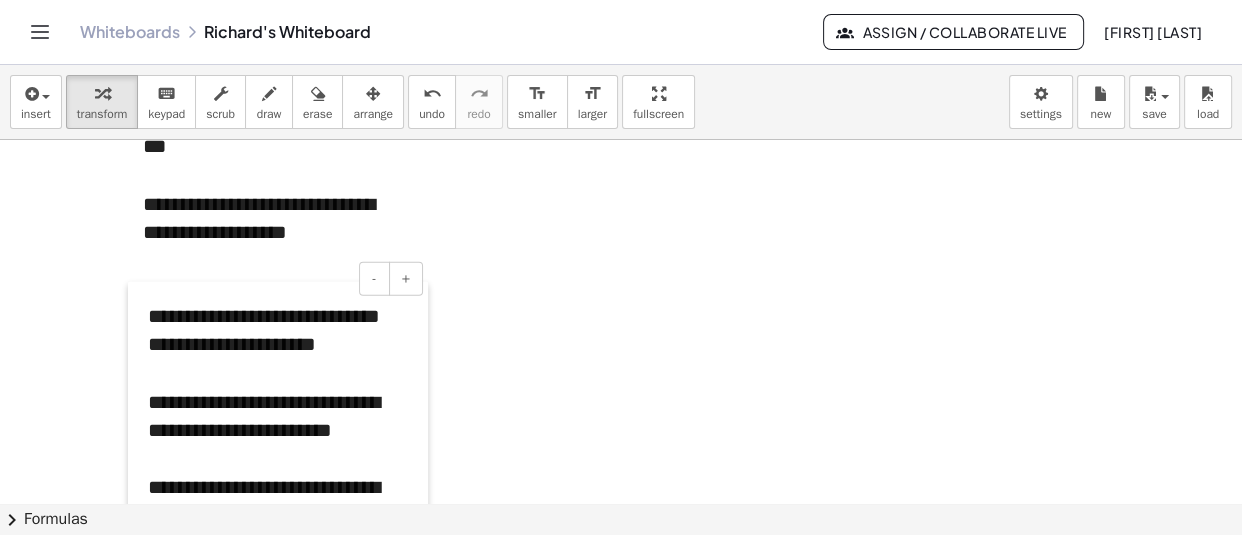 drag, startPoint x: 119, startPoint y: 375, endPoint x: 130, endPoint y: 370, distance: 12.083046 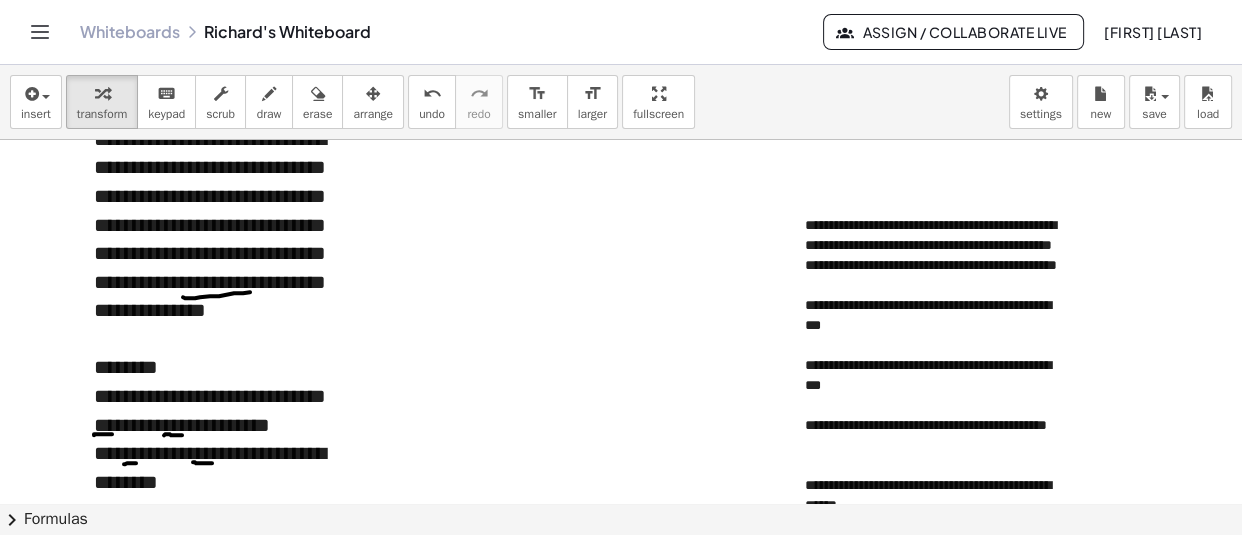 scroll, scrollTop: 1947, scrollLeft: 0, axis: vertical 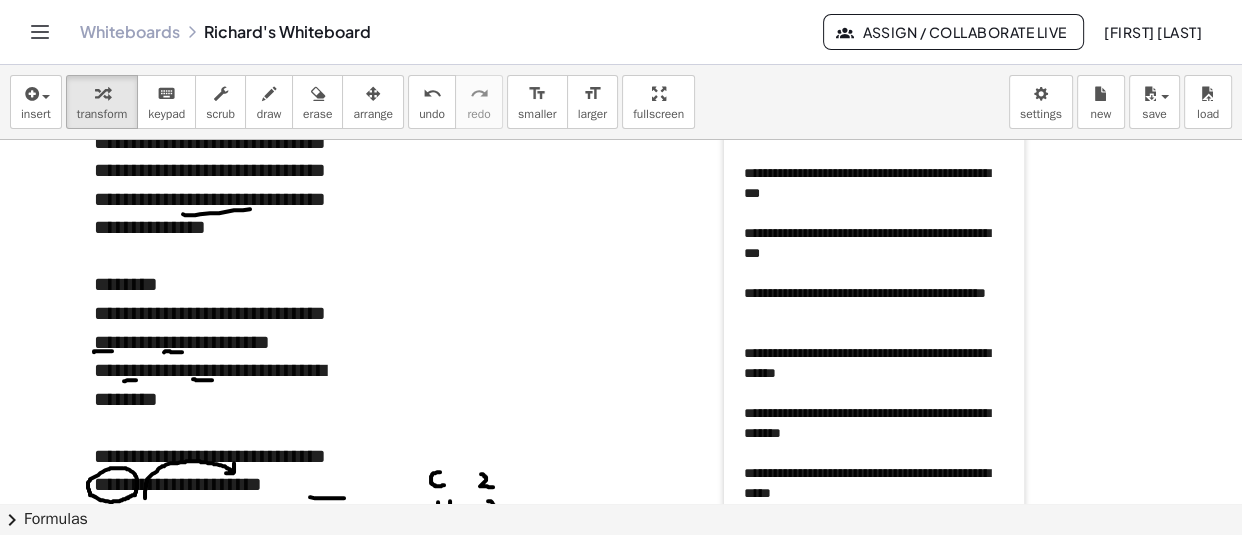 drag, startPoint x: 802, startPoint y: 270, endPoint x: 741, endPoint y: 221, distance: 78.24321 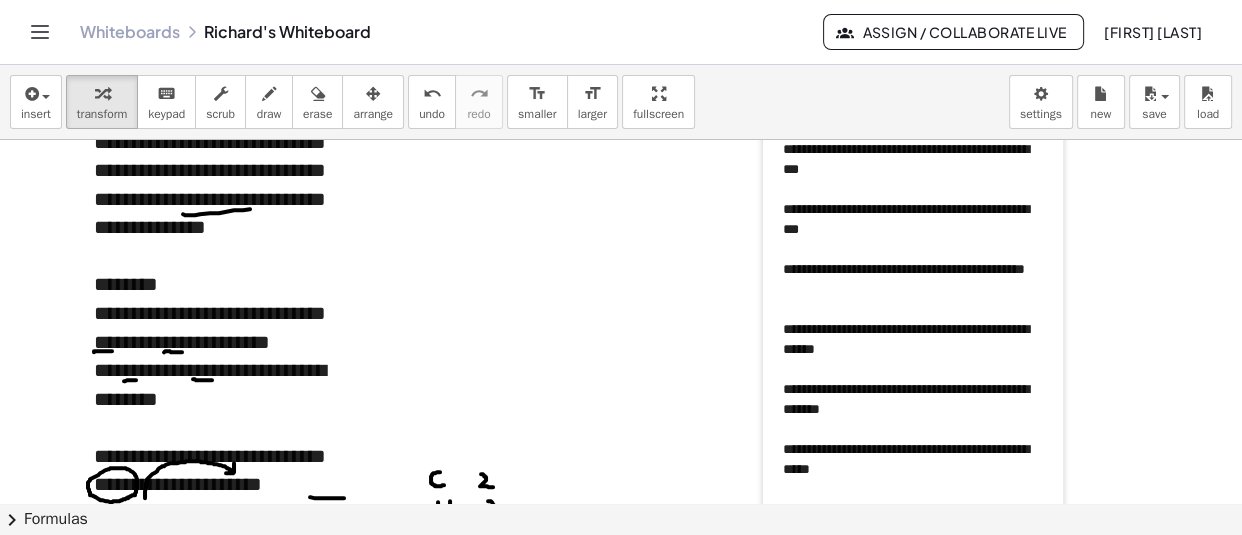 drag, startPoint x: 741, startPoint y: 221, endPoint x: 780, endPoint y: 197, distance: 45.79301 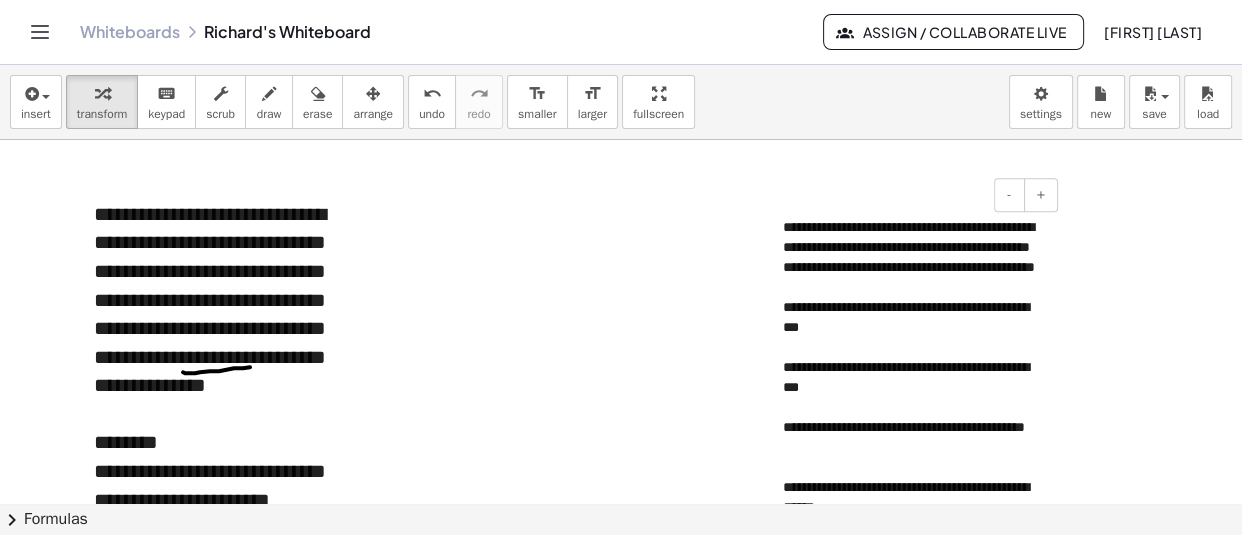 scroll, scrollTop: 1785, scrollLeft: 0, axis: vertical 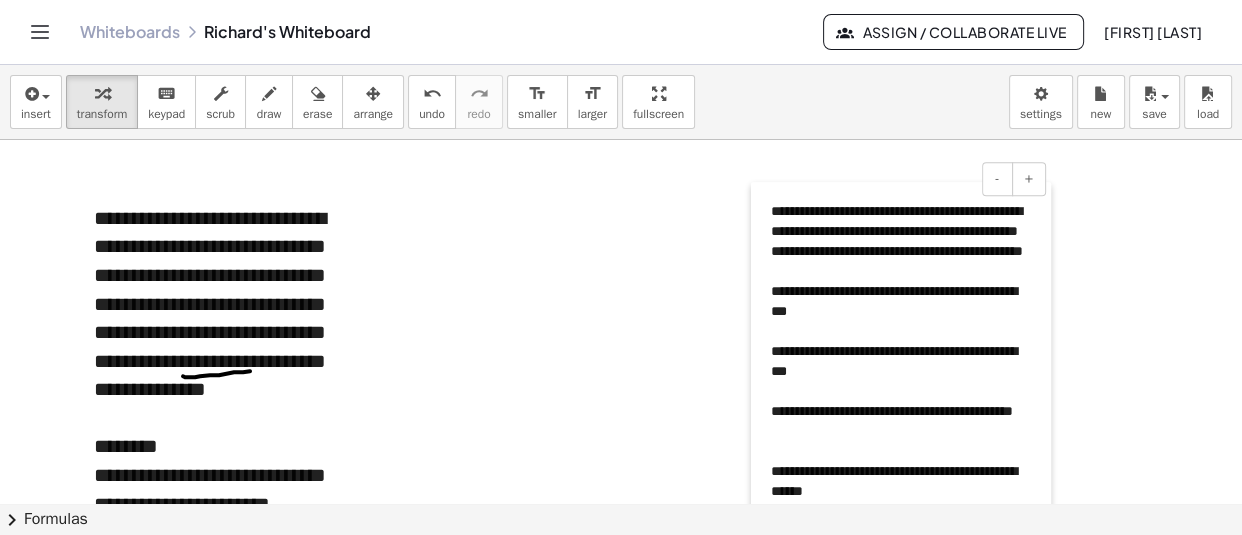 drag, startPoint x: 777, startPoint y: 295, endPoint x: 765, endPoint y: 275, distance: 23.323807 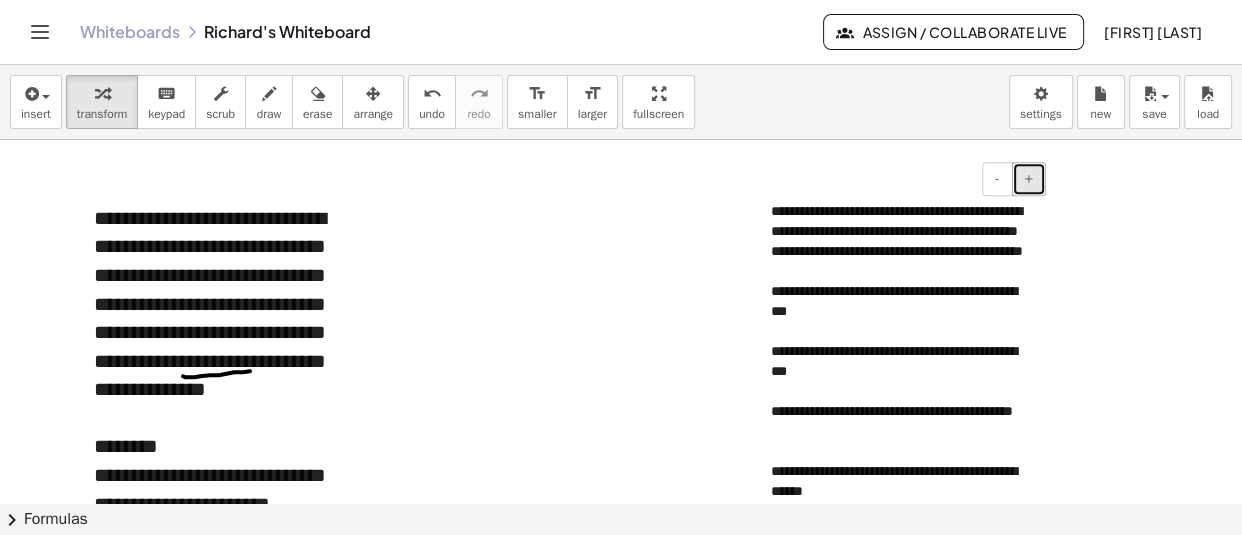 click on "+" at bounding box center (1029, 178) 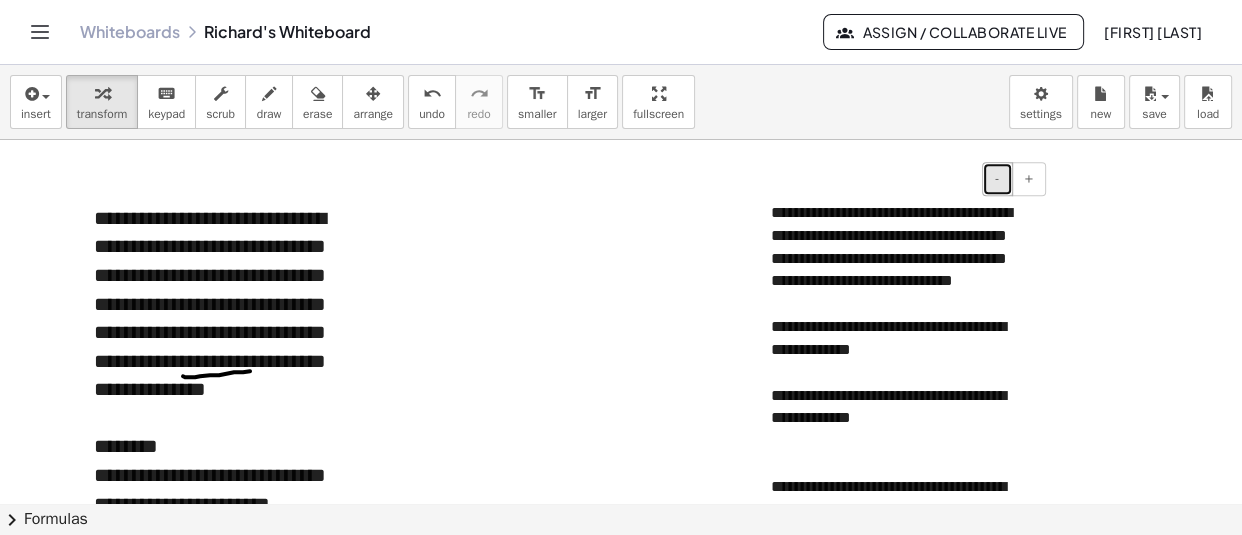 click on "-" at bounding box center [997, 178] 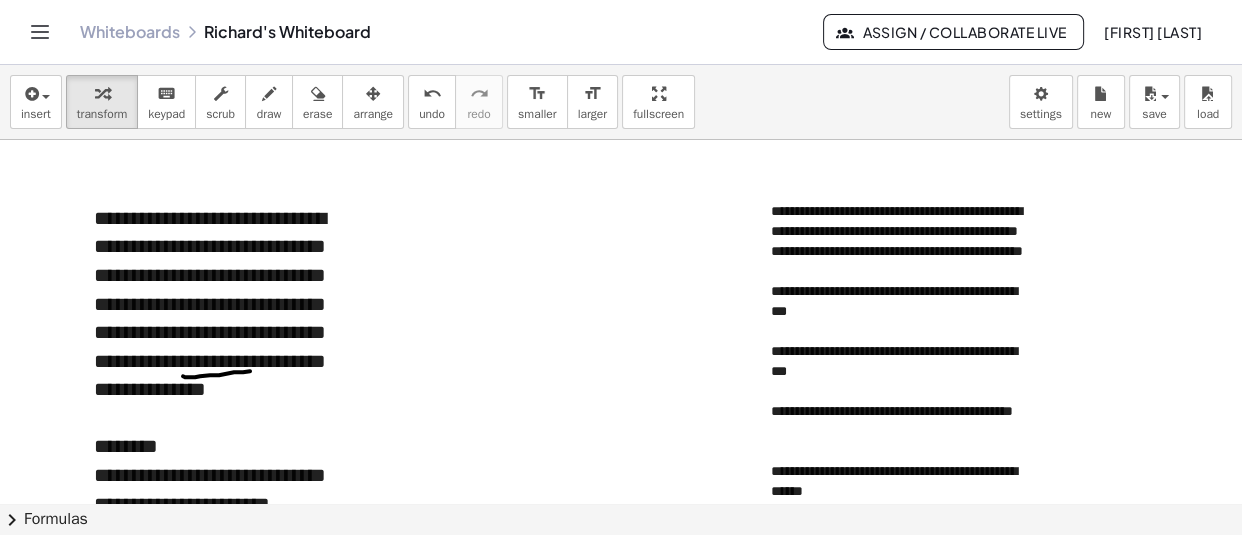 click at bounding box center (621, 1266) 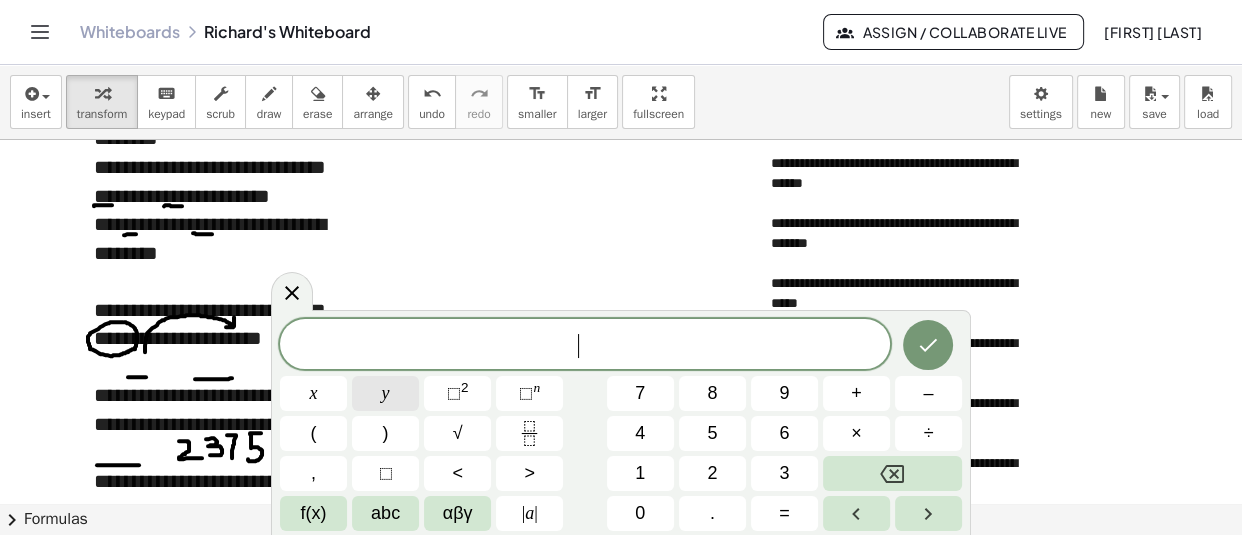 scroll, scrollTop: 2094, scrollLeft: 0, axis: vertical 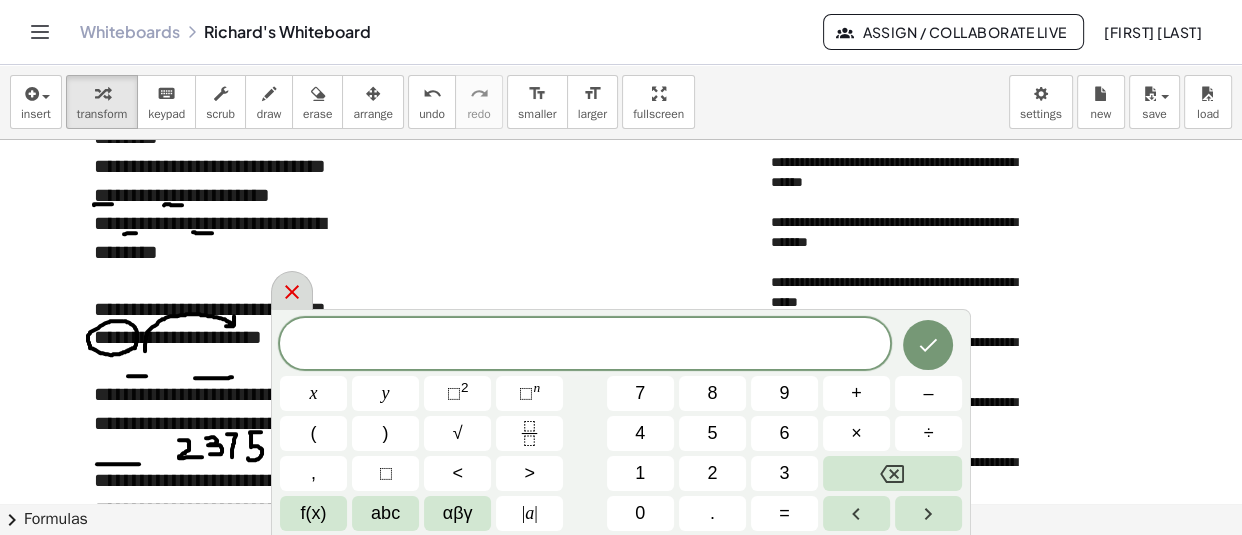 click 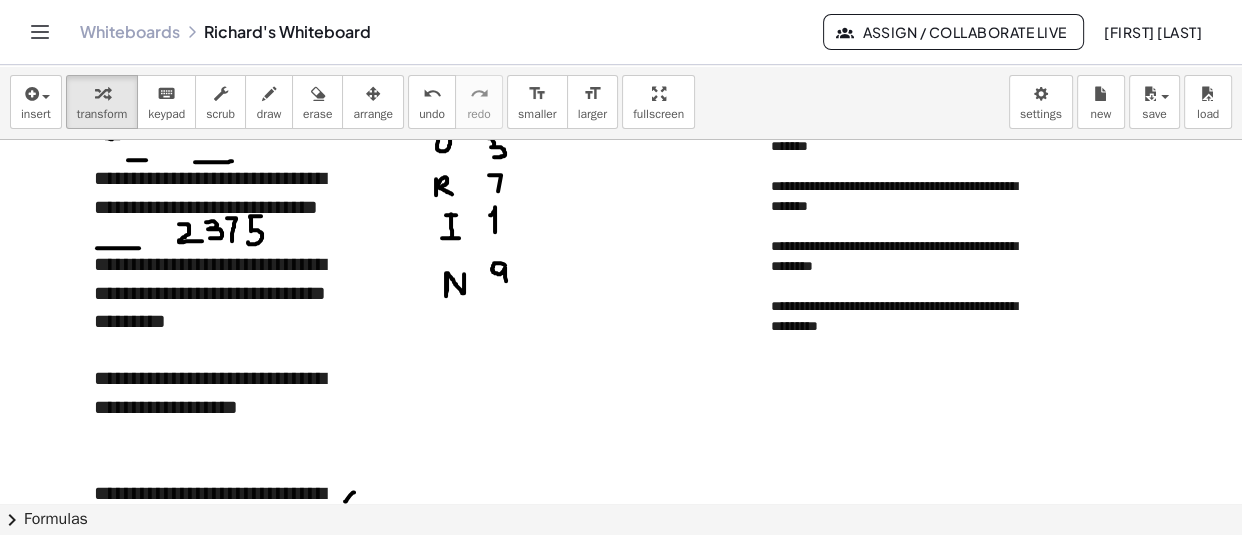 scroll, scrollTop: 2310, scrollLeft: 0, axis: vertical 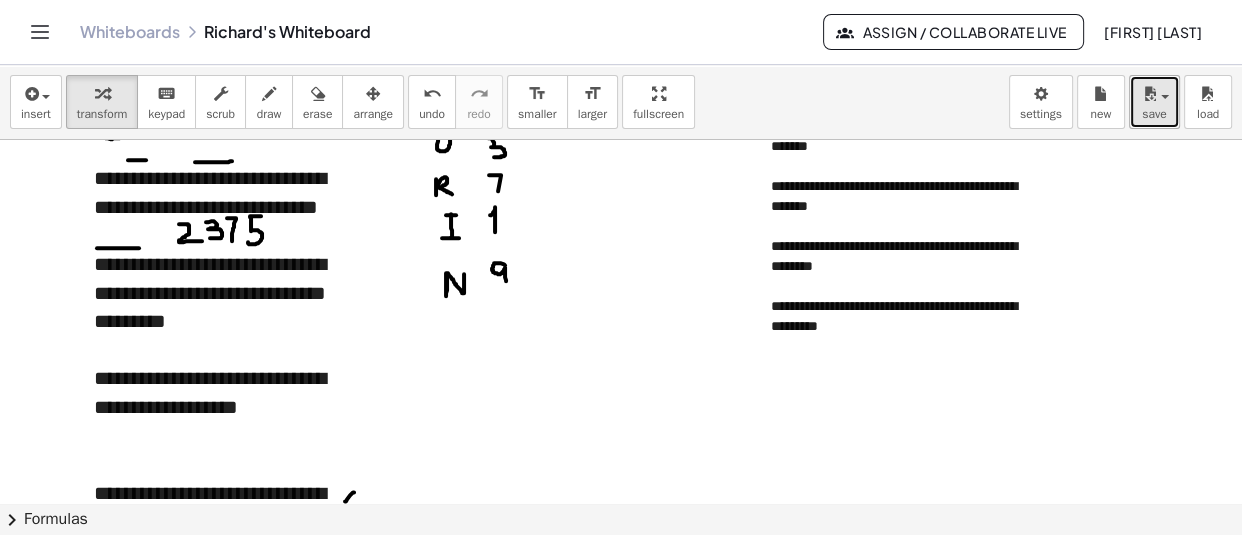 click at bounding box center [1149, 94] 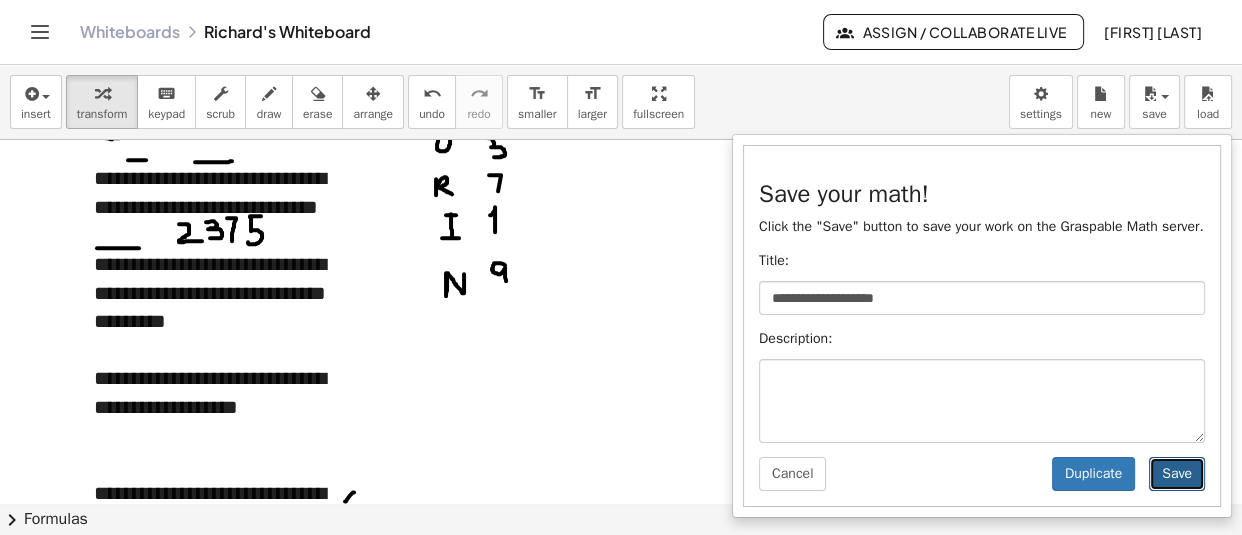 click on "Save" at bounding box center (1177, 474) 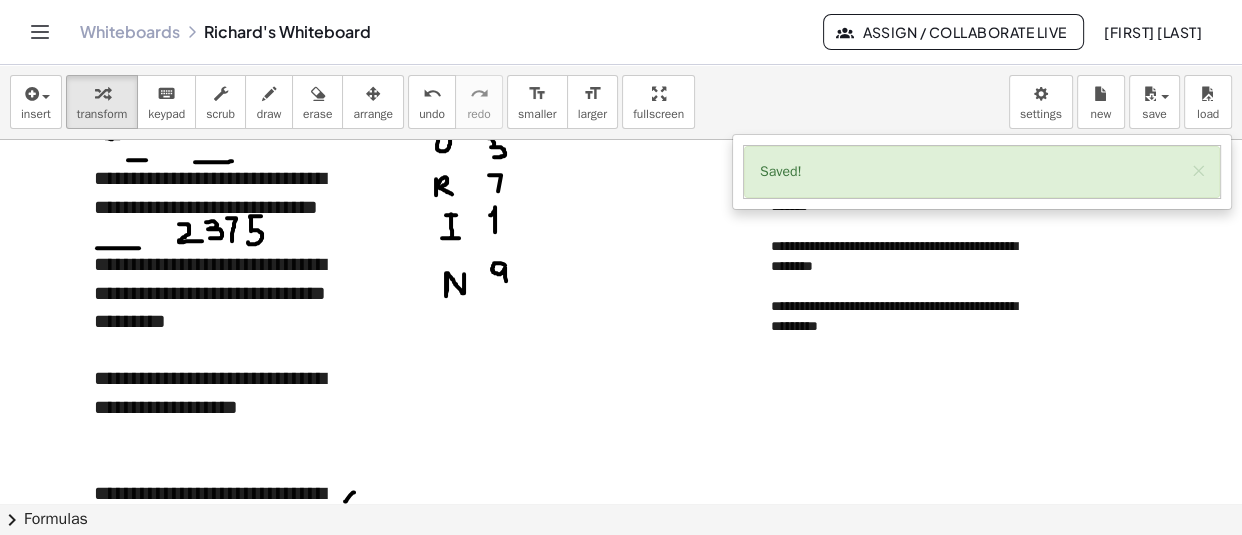 click at bounding box center [621, 741] 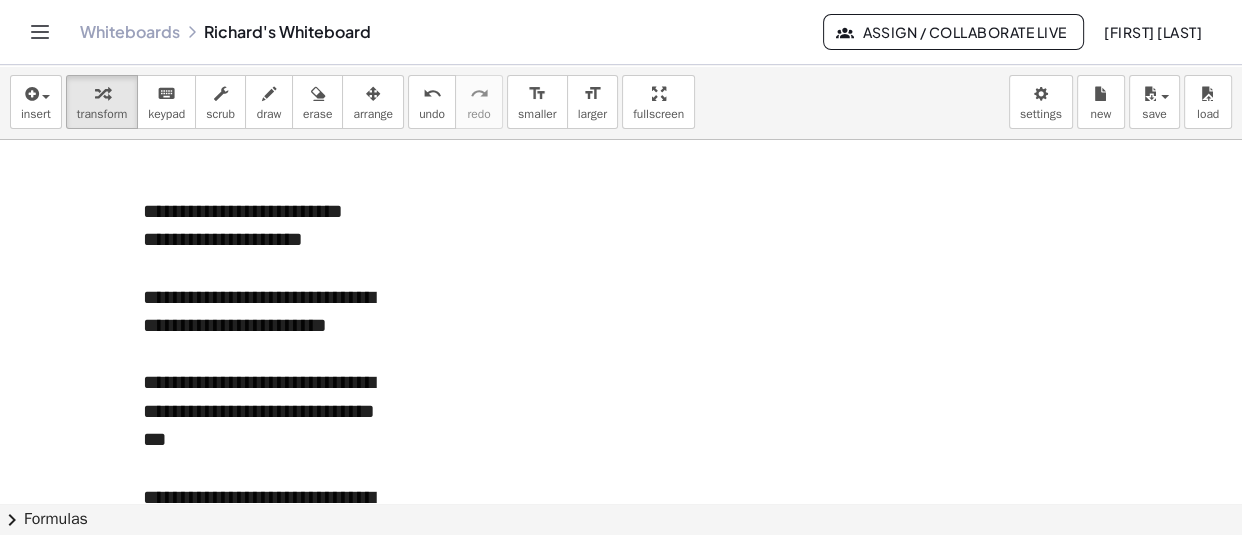 scroll, scrollTop: 4764, scrollLeft: 0, axis: vertical 